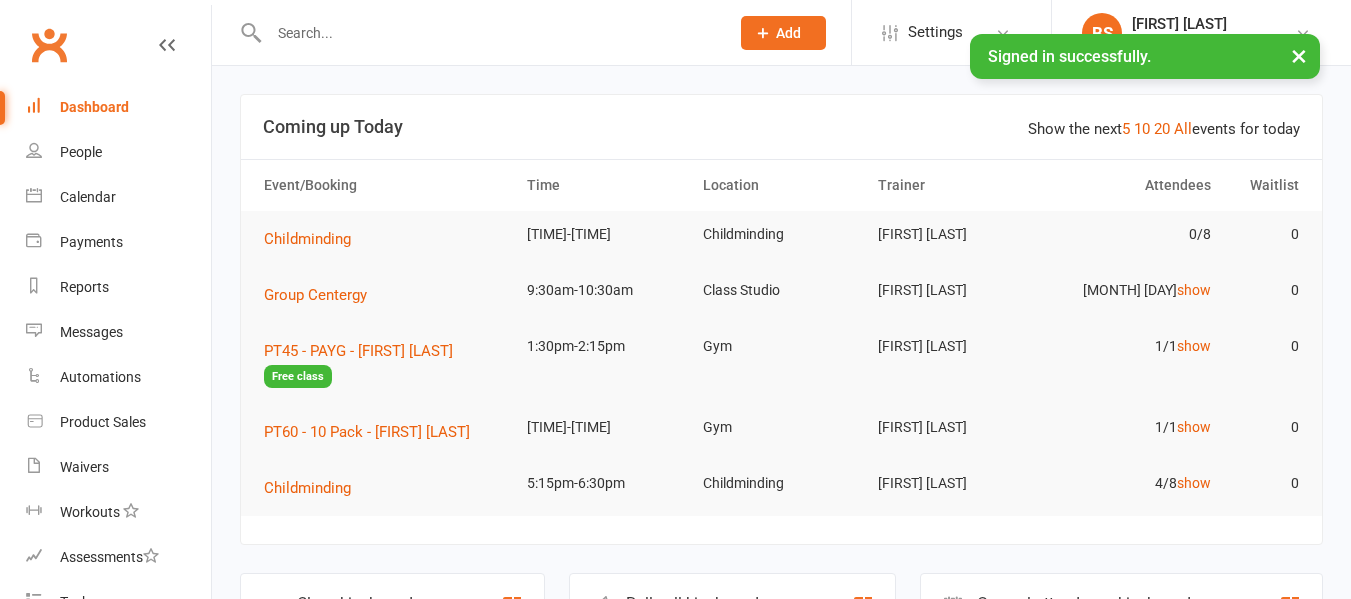 scroll, scrollTop: 0, scrollLeft: 0, axis: both 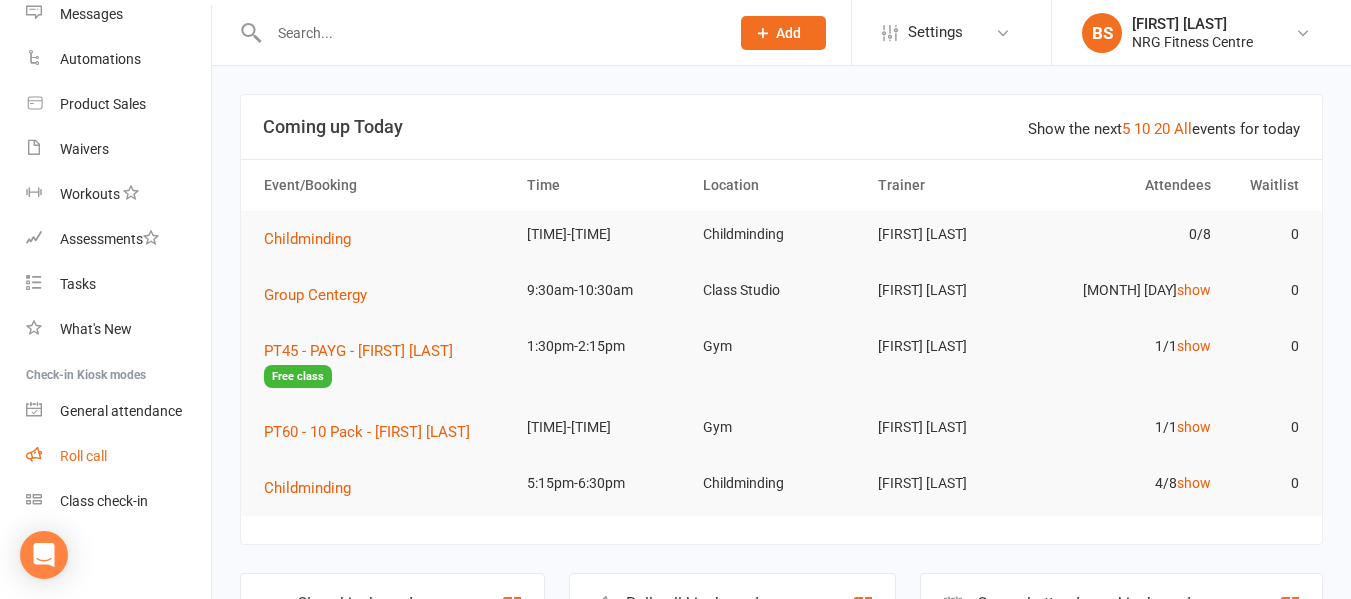 click on "Roll call" at bounding box center (83, 456) 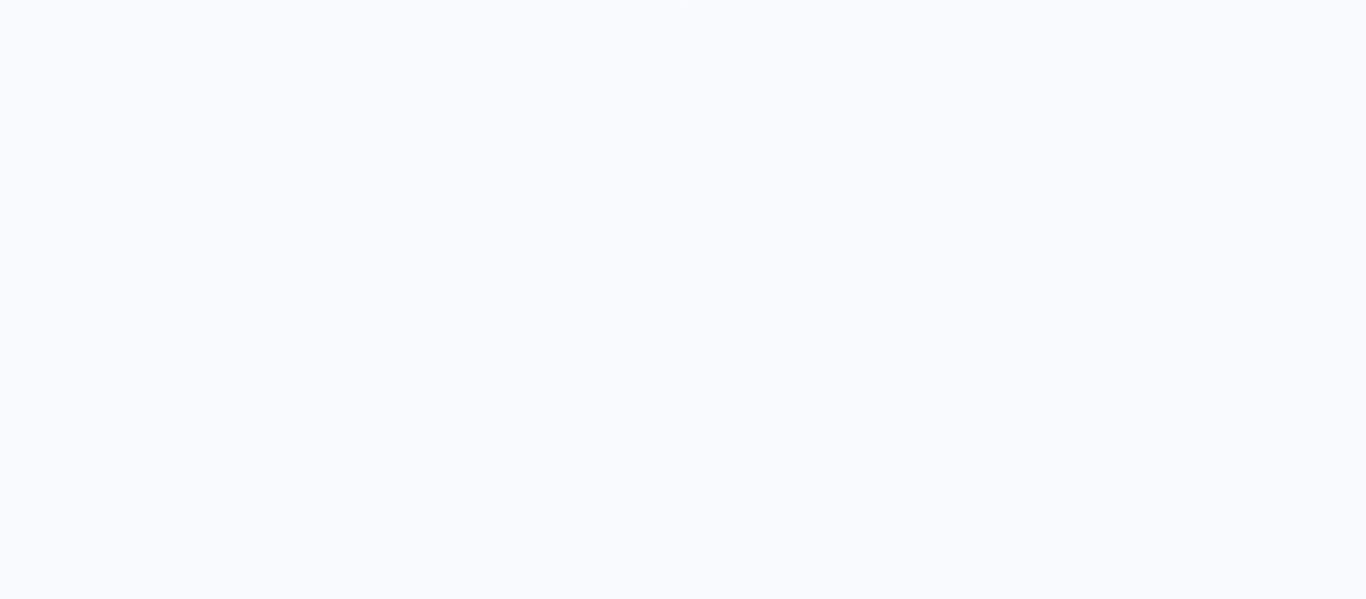 scroll, scrollTop: 0, scrollLeft: 0, axis: both 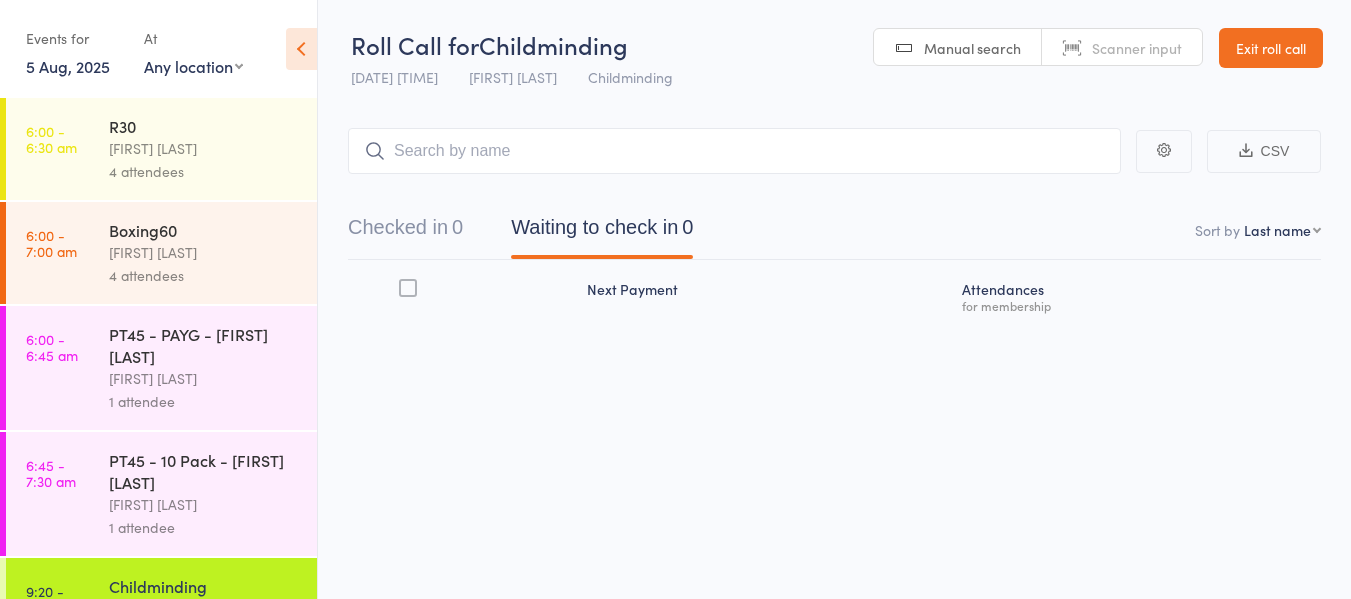click on "[FIRST] [LAST]" at bounding box center [204, 148] 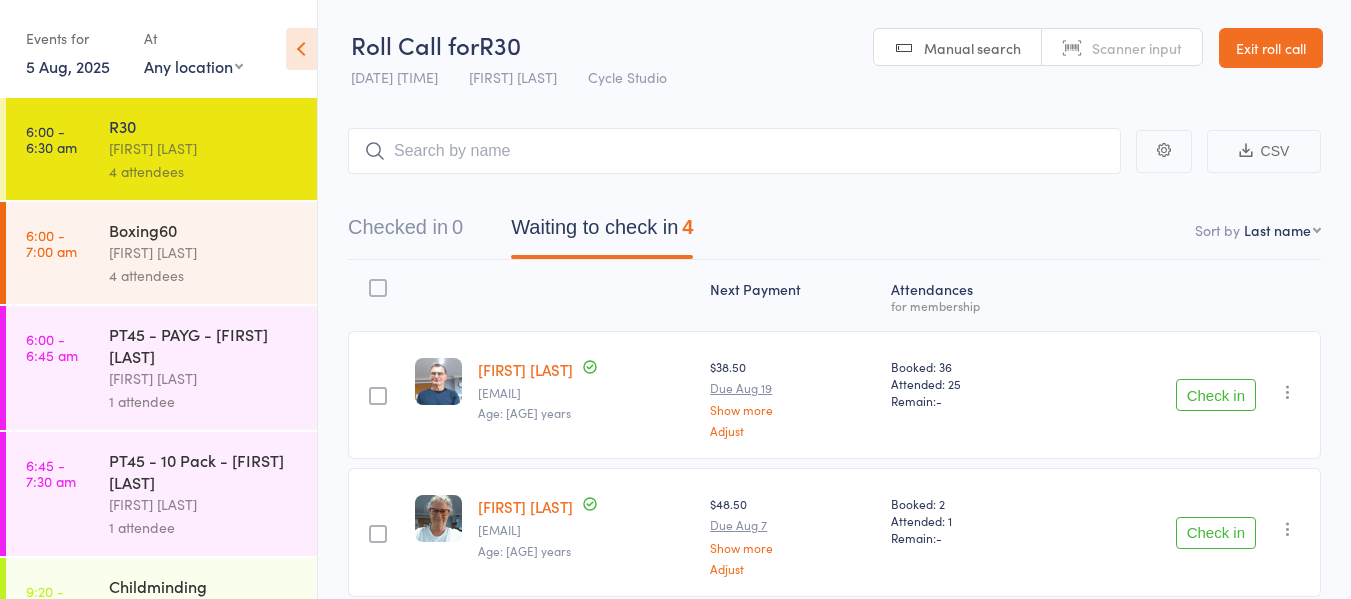 click on "Check in" at bounding box center [1216, 533] 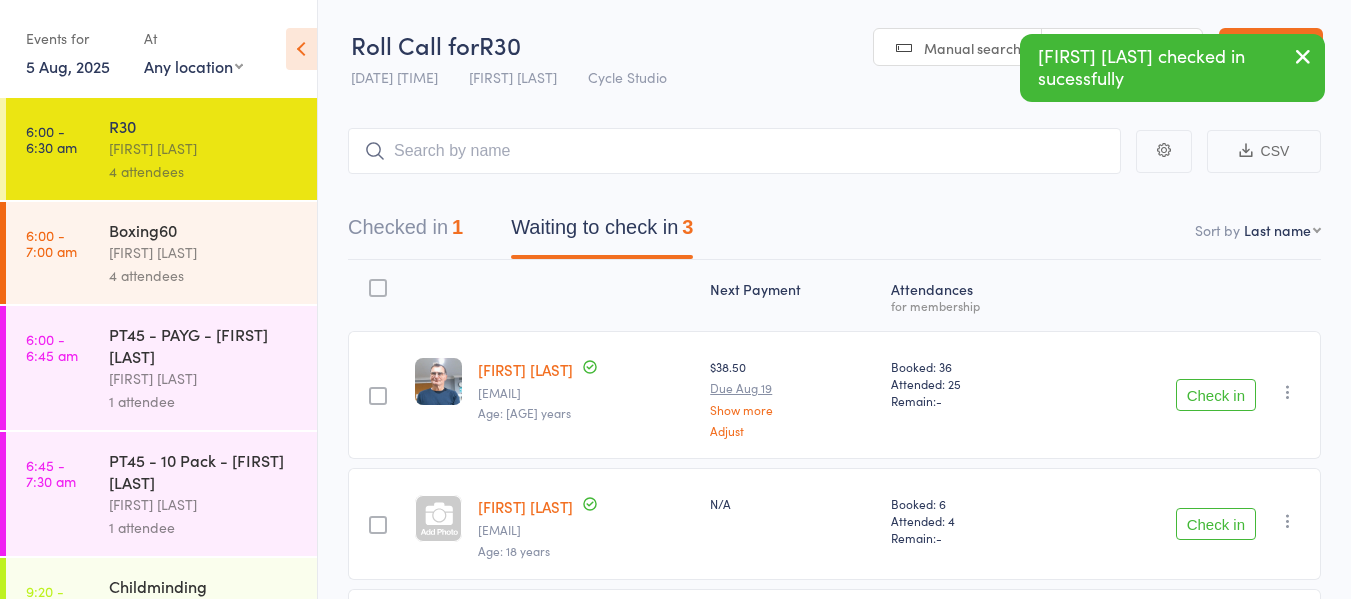 click on "Check in" at bounding box center (1216, 395) 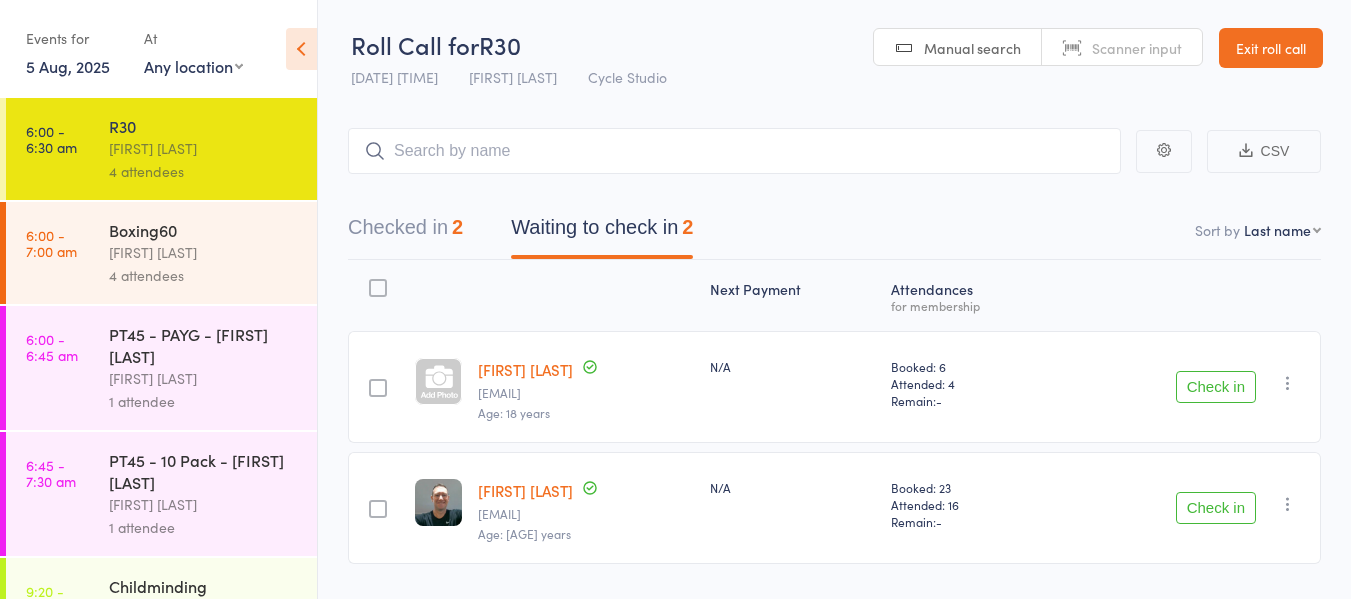 click on "Check in" at bounding box center (1216, 387) 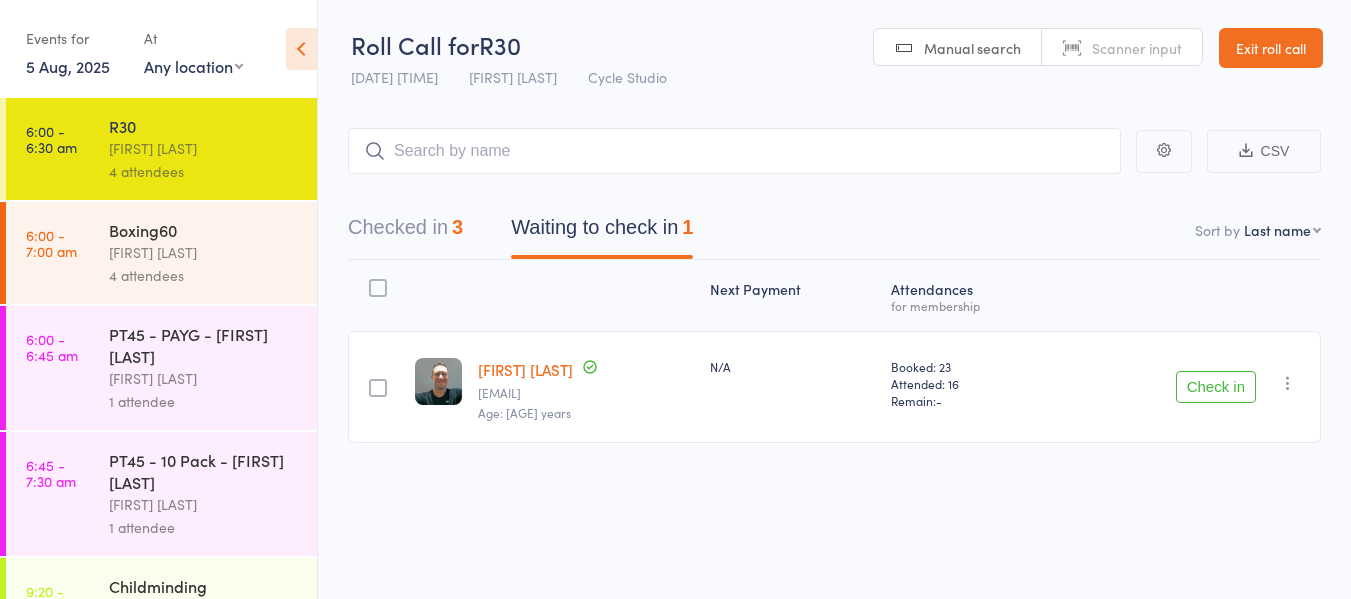 click on "Naku Simona" at bounding box center (204, 252) 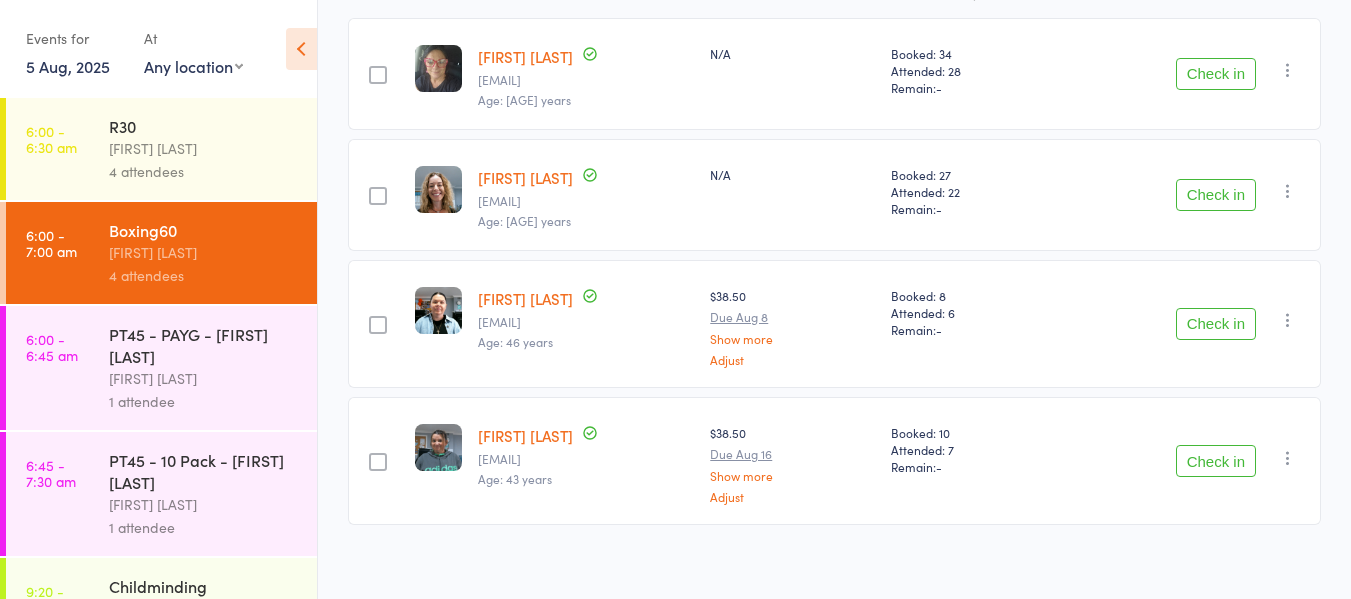 scroll, scrollTop: 326, scrollLeft: 0, axis: vertical 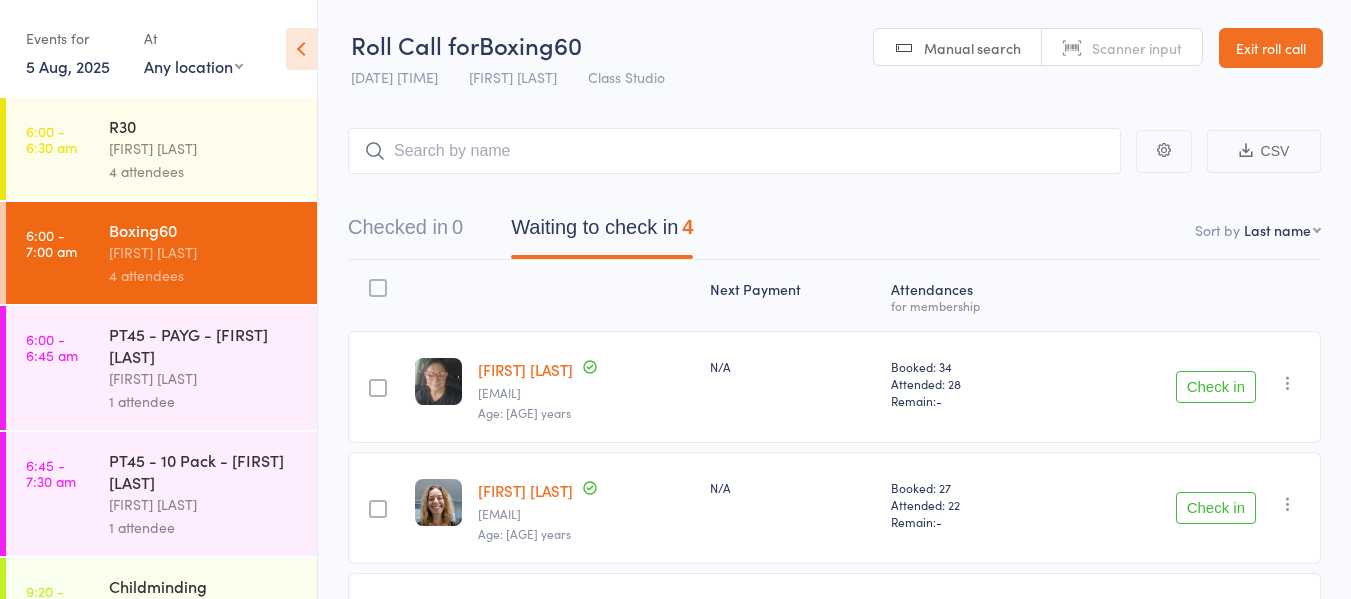 click on "Exit roll call" at bounding box center (1271, 48) 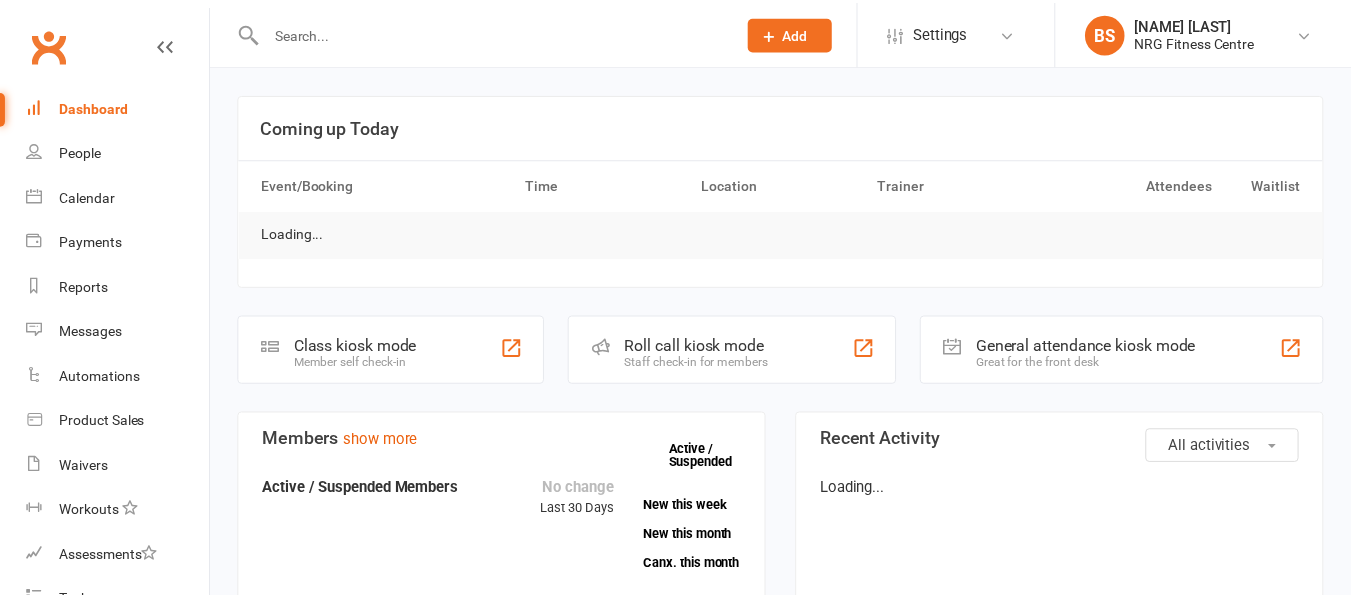 scroll, scrollTop: 0, scrollLeft: 0, axis: both 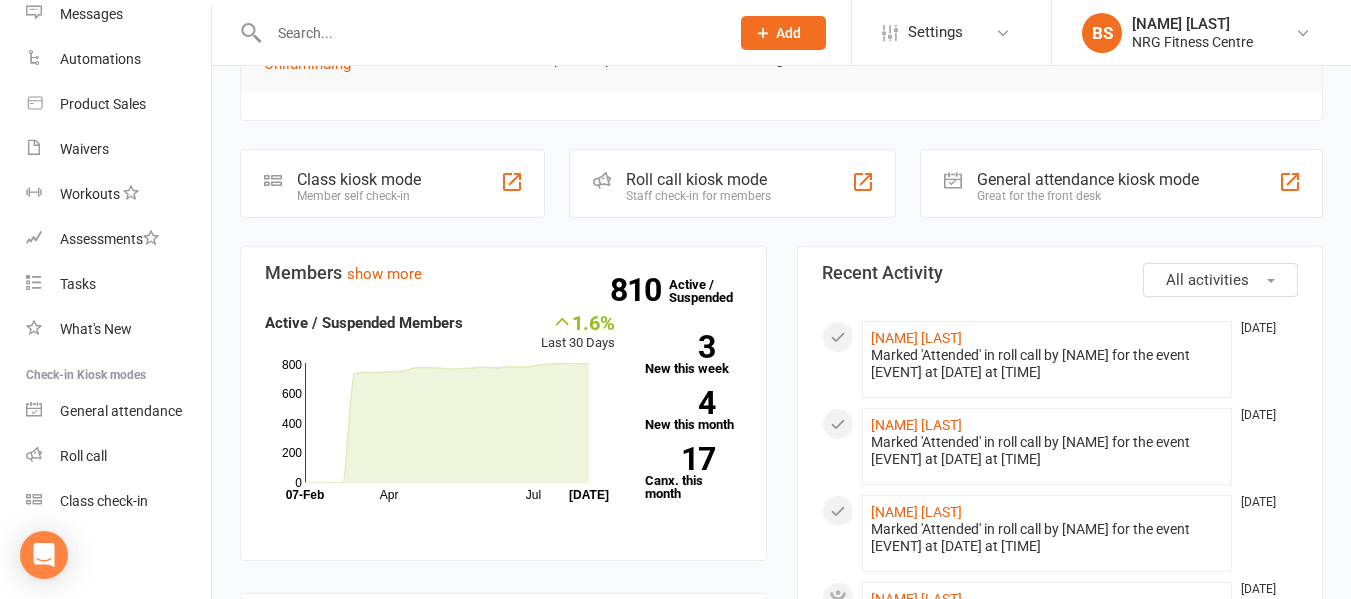 click at bounding box center [489, 33] 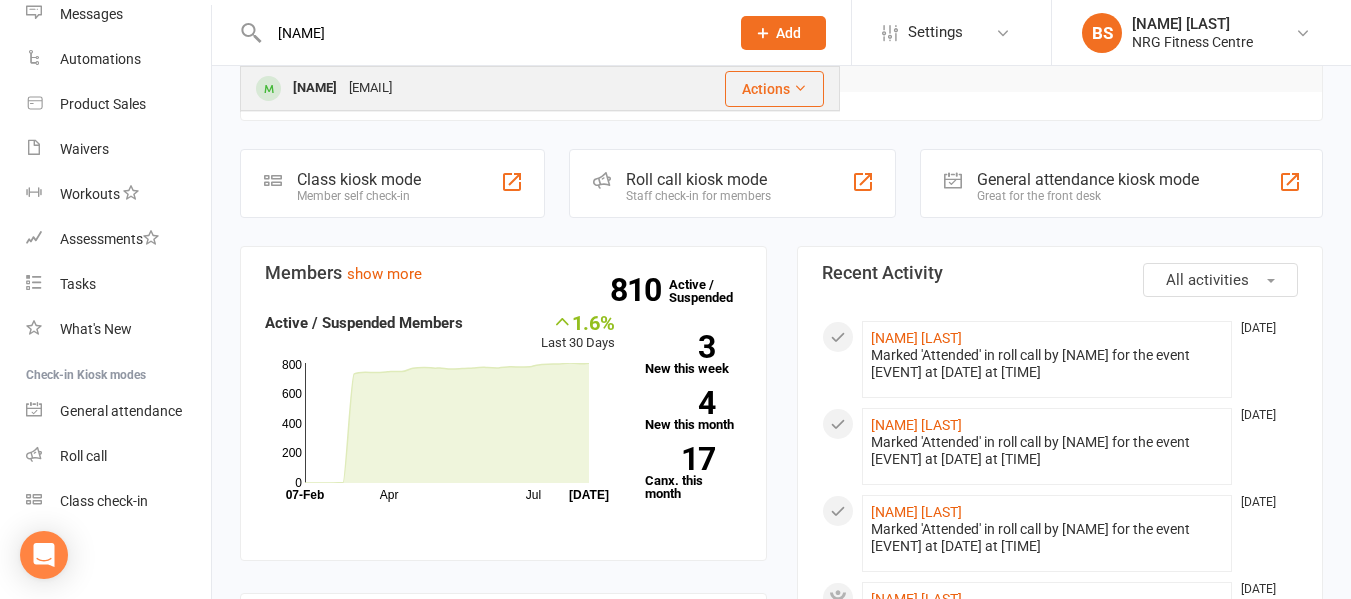 type on "[NAME]" 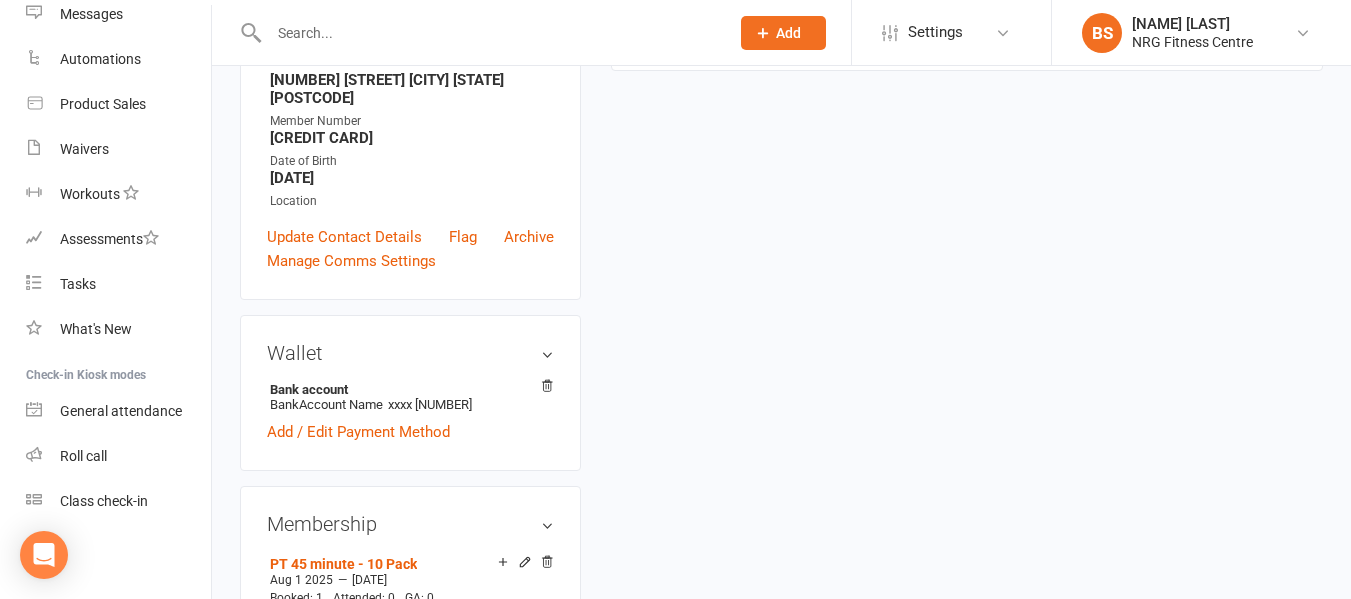 scroll, scrollTop: 0, scrollLeft: 0, axis: both 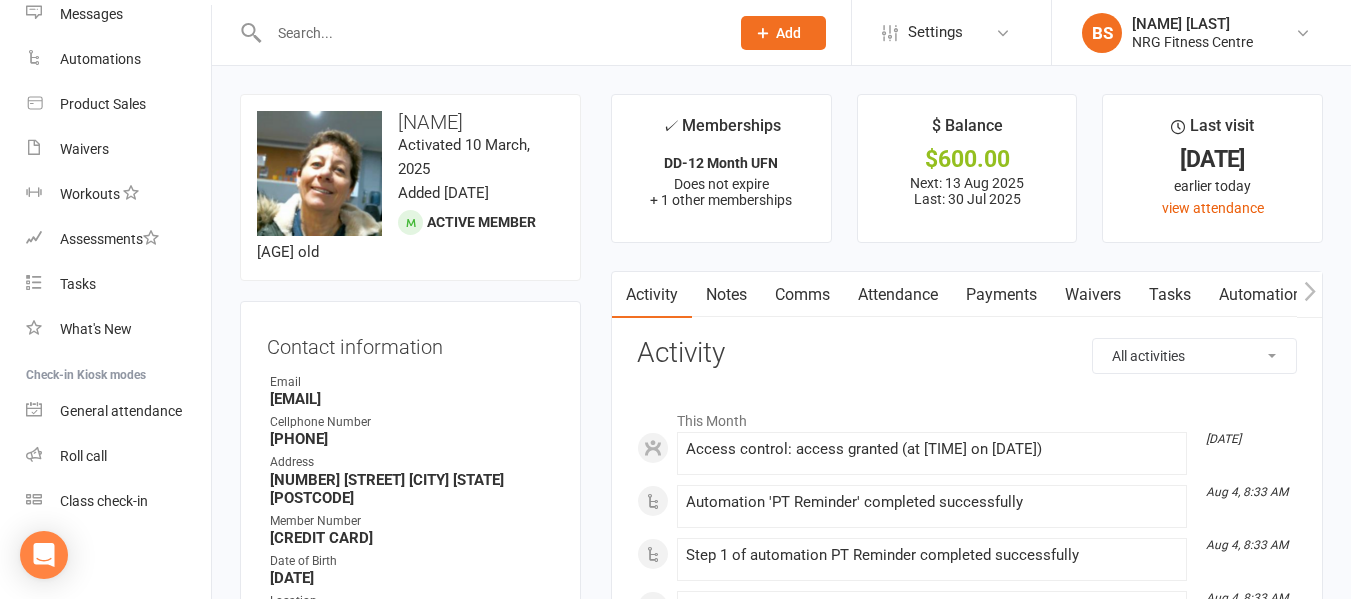 click on "Payments" at bounding box center (1001, 295) 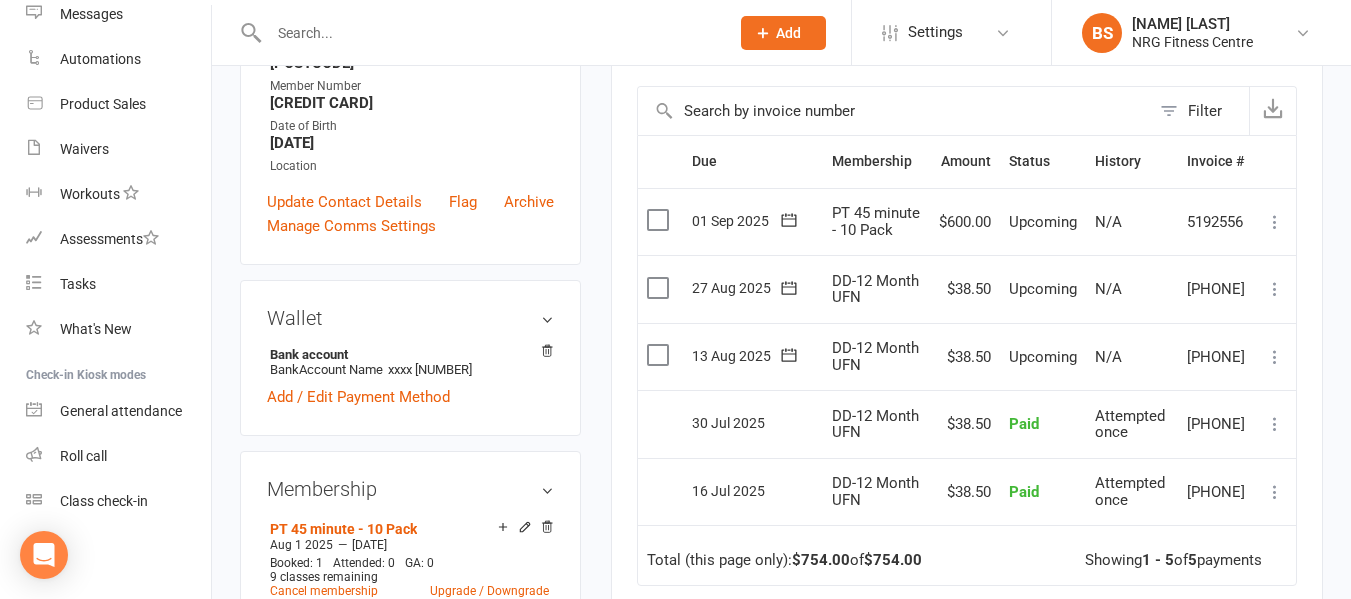 scroll, scrollTop: 400, scrollLeft: 0, axis: vertical 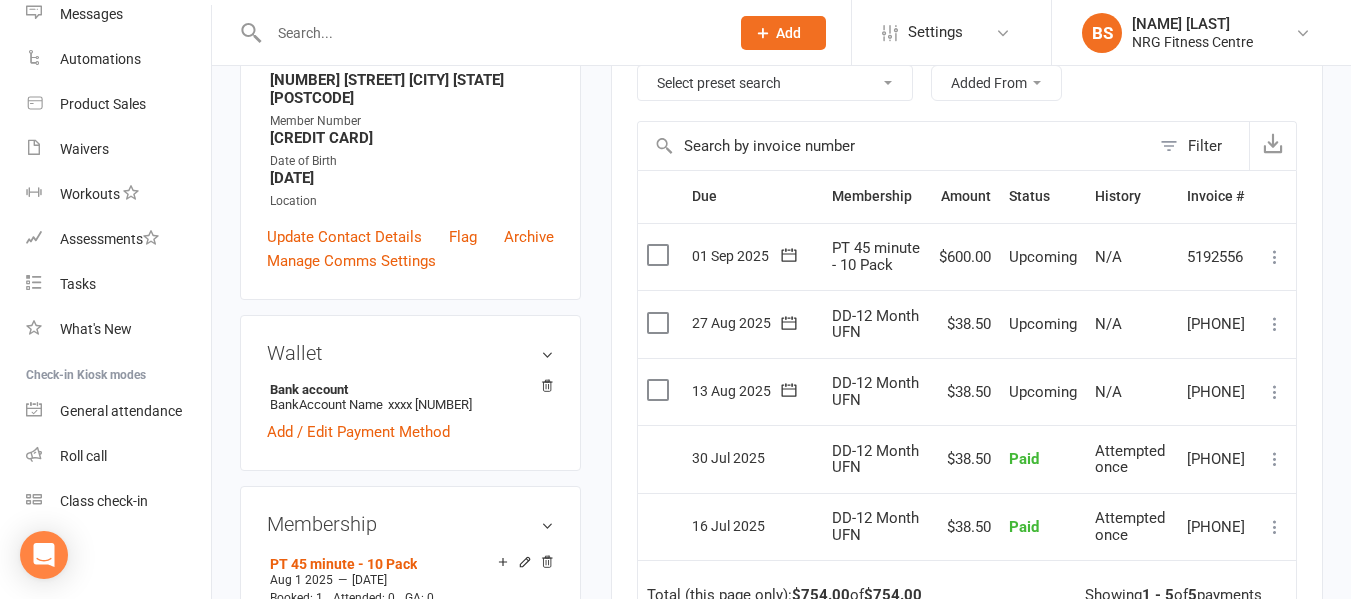 click at bounding box center (1275, 257) 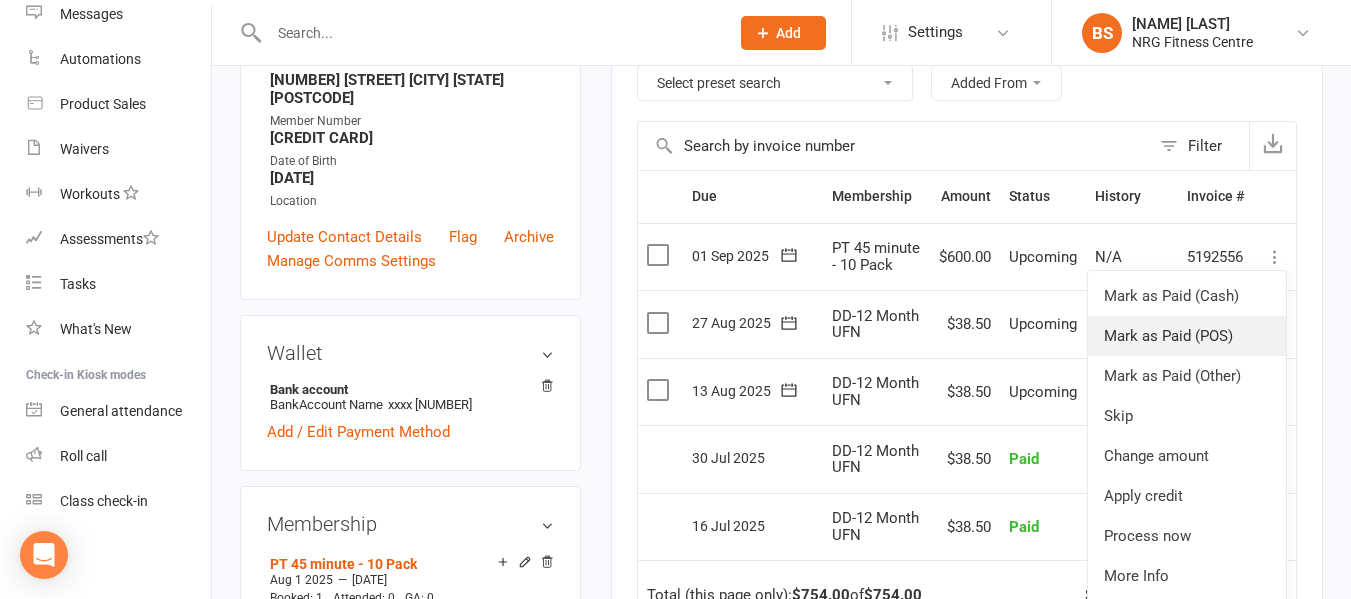 click on "Mark as Paid (POS)" at bounding box center [1187, 336] 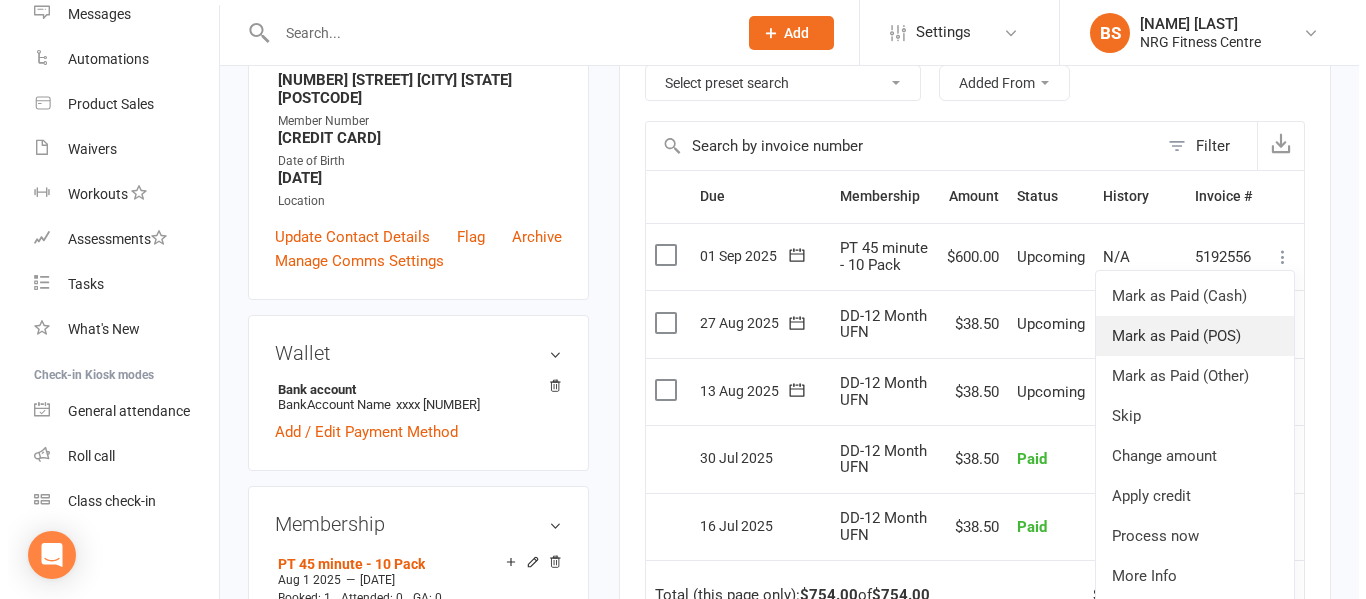 scroll, scrollTop: 376, scrollLeft: 0, axis: vertical 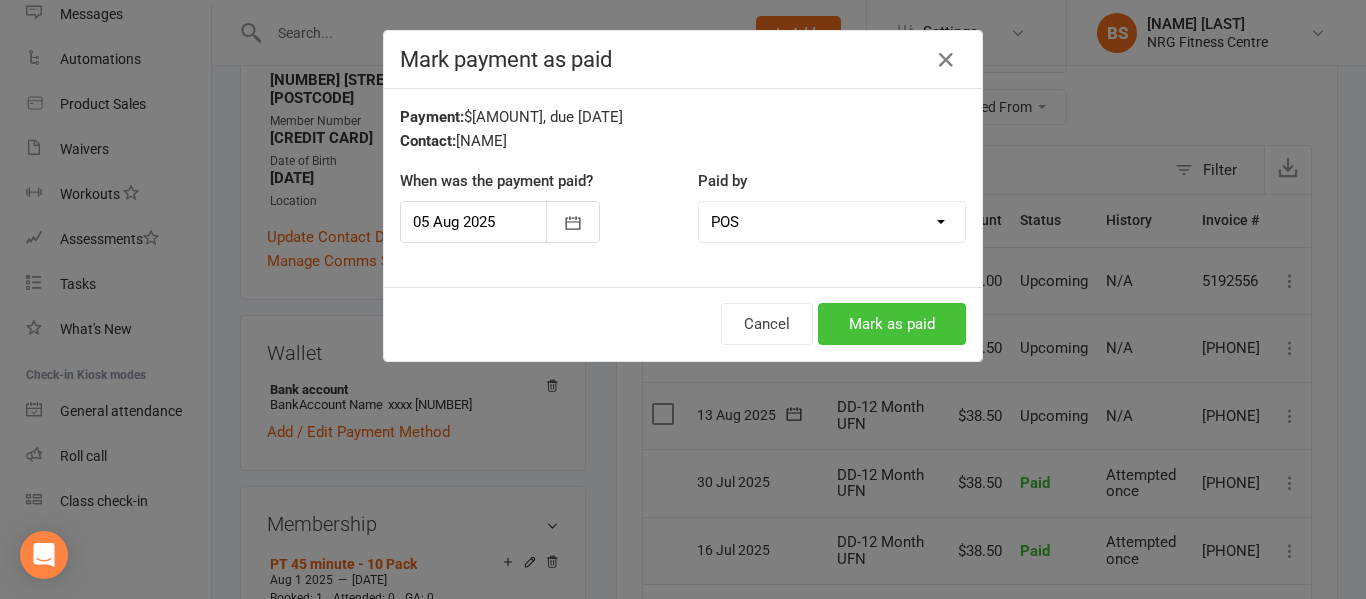 click on "Mark as paid" at bounding box center (892, 324) 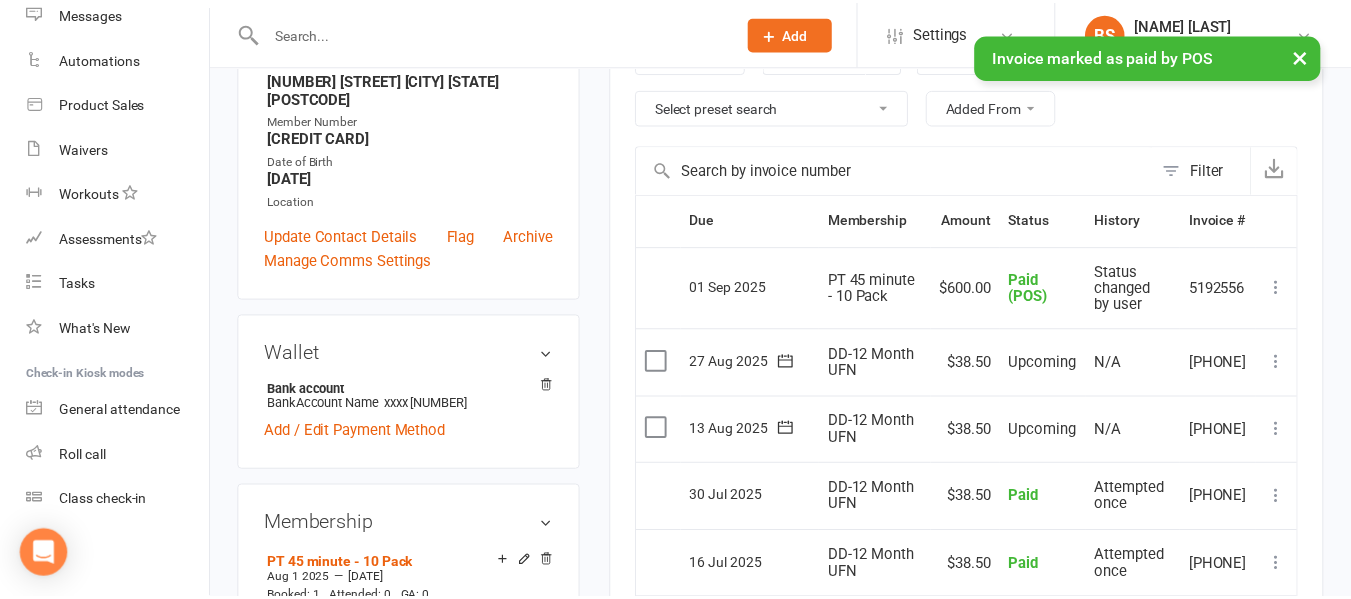 scroll, scrollTop: 400, scrollLeft: 0, axis: vertical 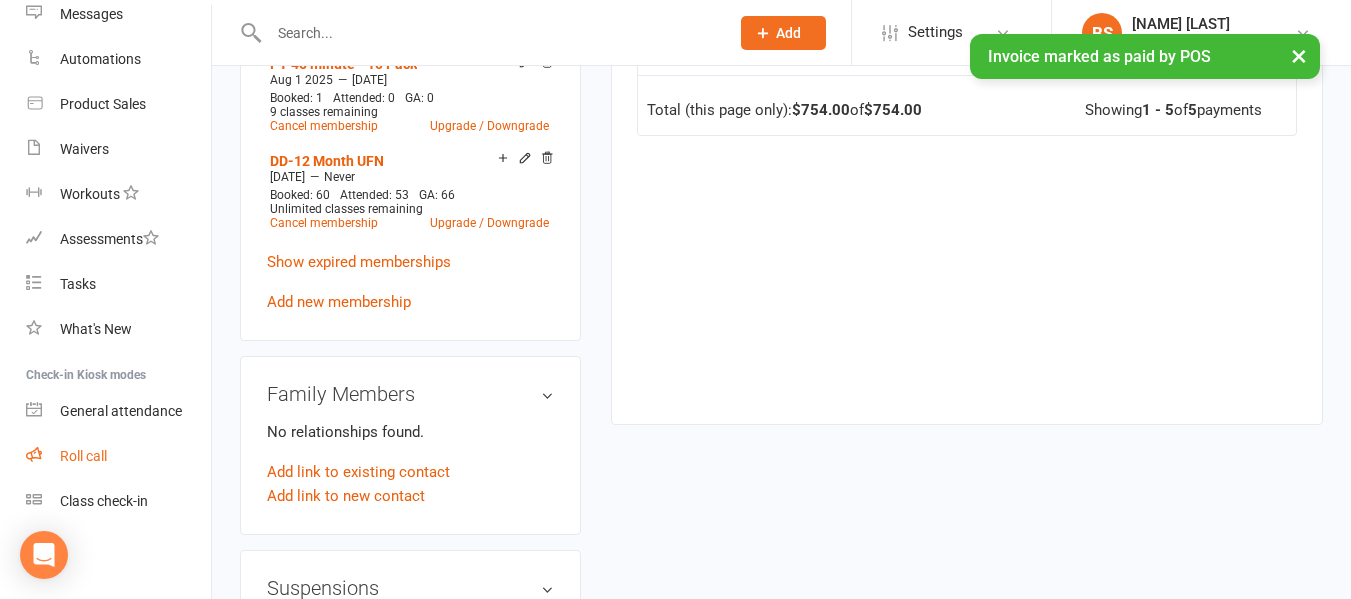click on "Roll call" at bounding box center [83, 456] 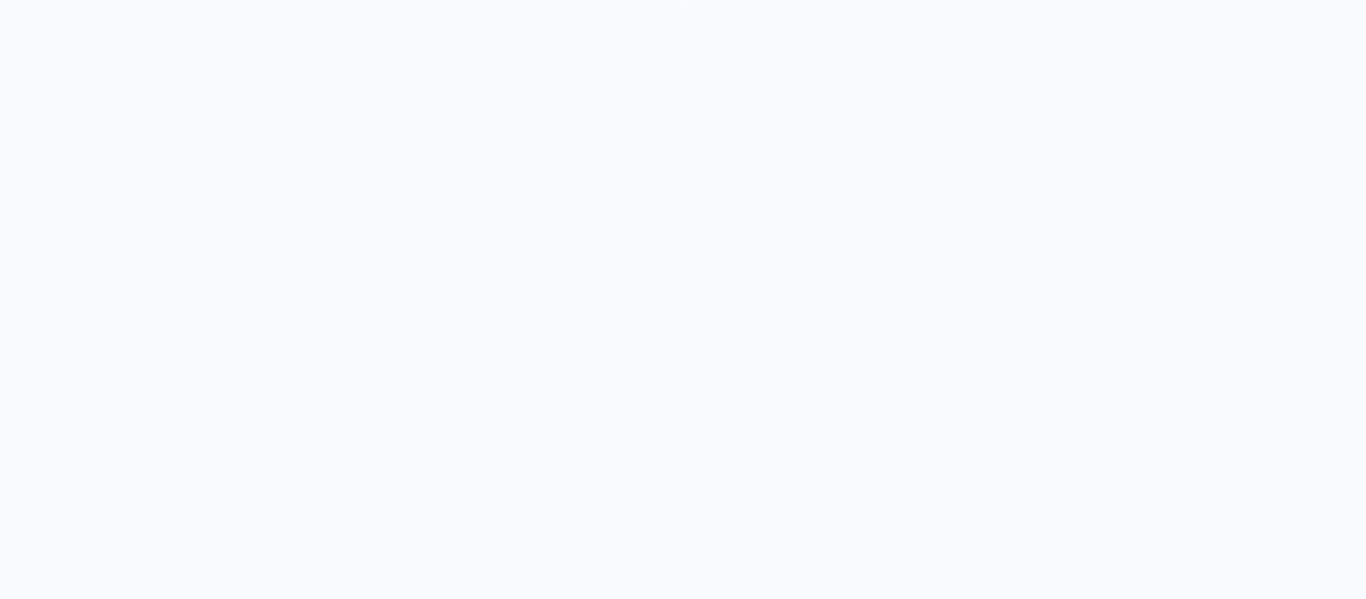 scroll, scrollTop: 0, scrollLeft: 0, axis: both 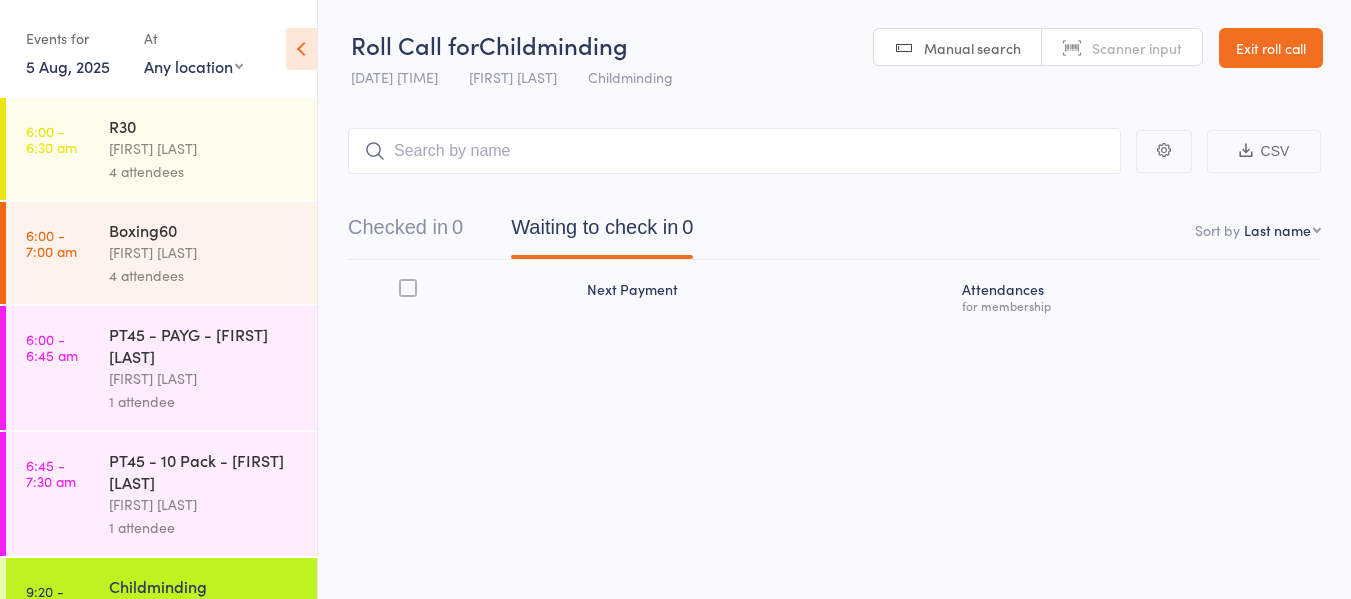 click on "PT45 - PAYG - [FIRST] [LAST]" at bounding box center [204, 345] 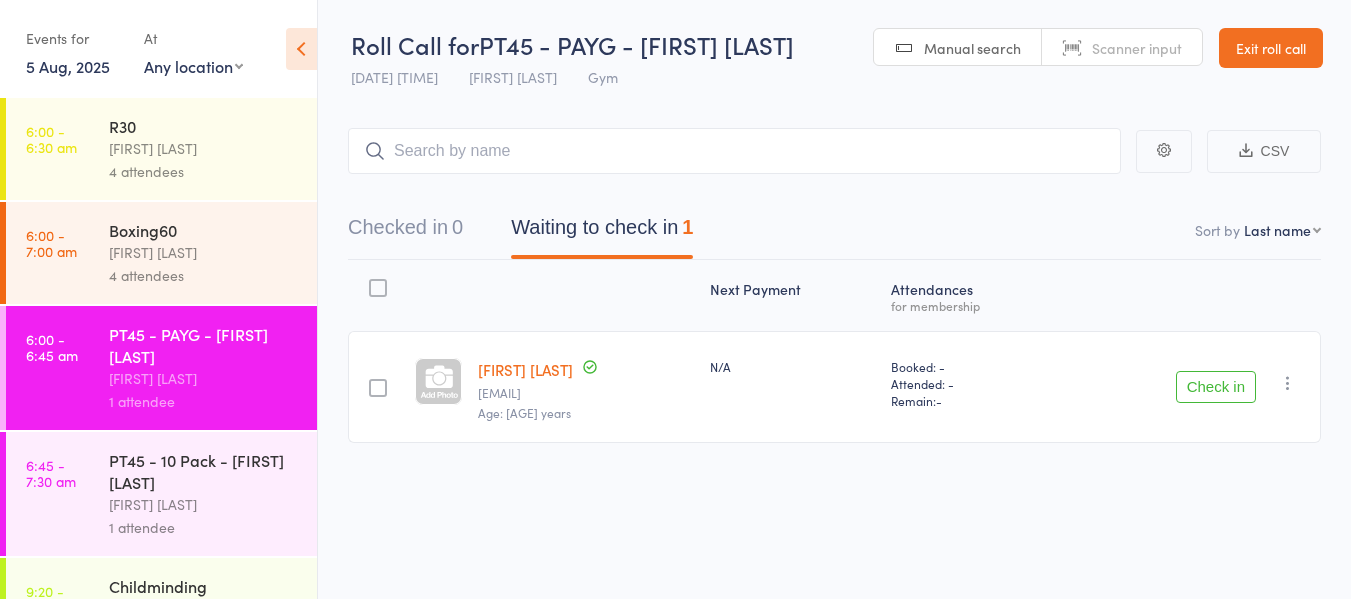 click on "Check in" at bounding box center [1216, 387] 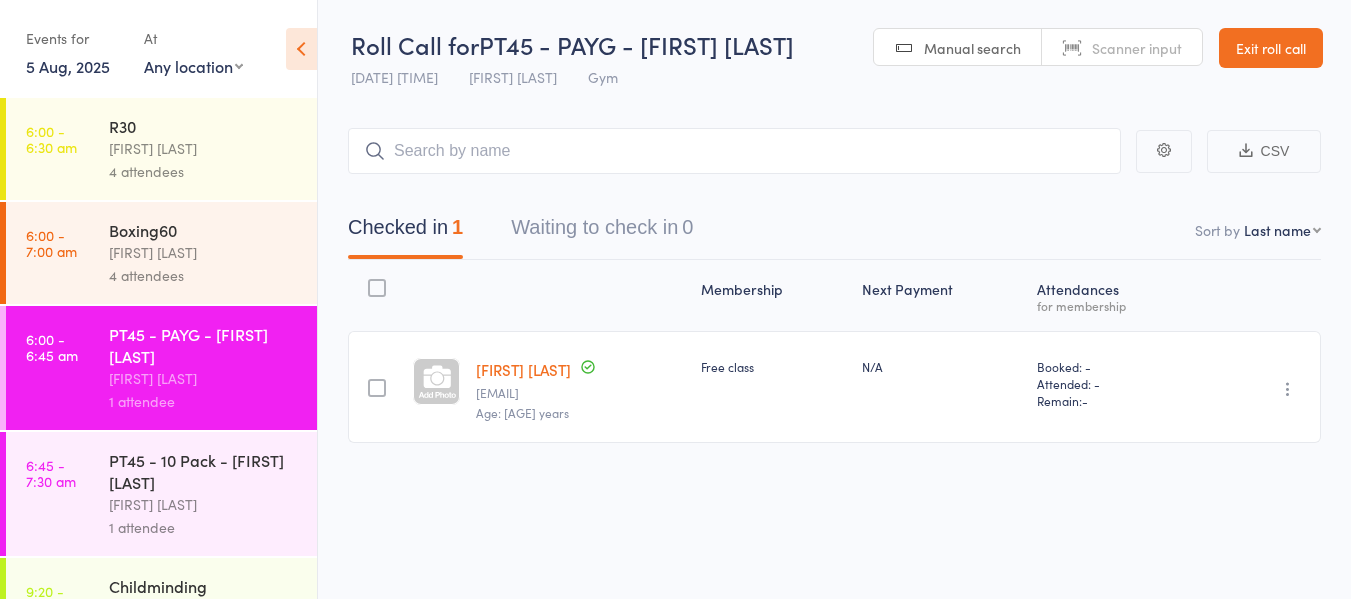 click on "PT45 - 10 Pack - Dot Mulquiney" at bounding box center (204, 471) 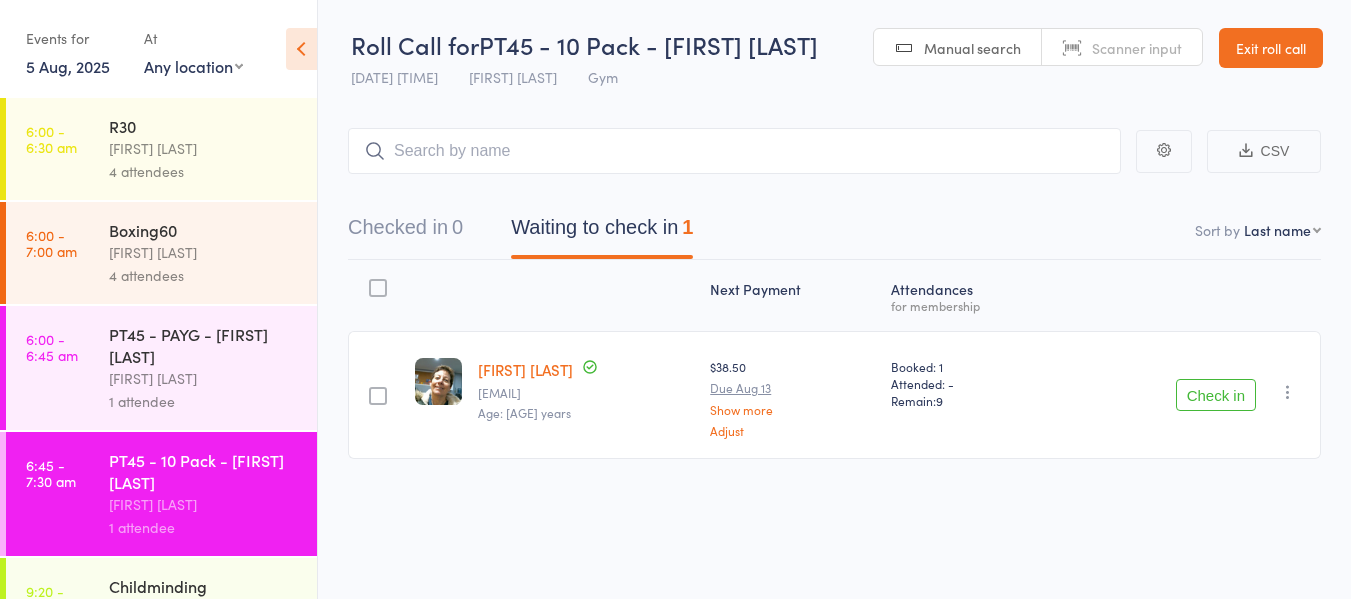 click on "Check in" at bounding box center [1216, 395] 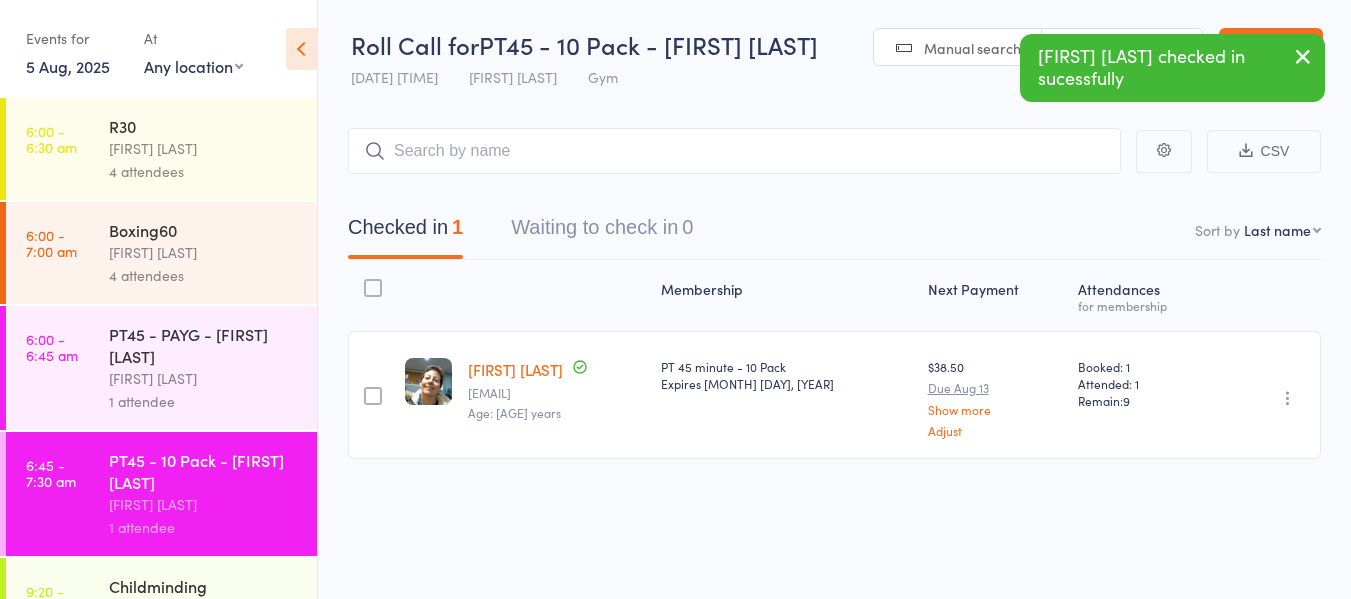 click at bounding box center (1303, 56) 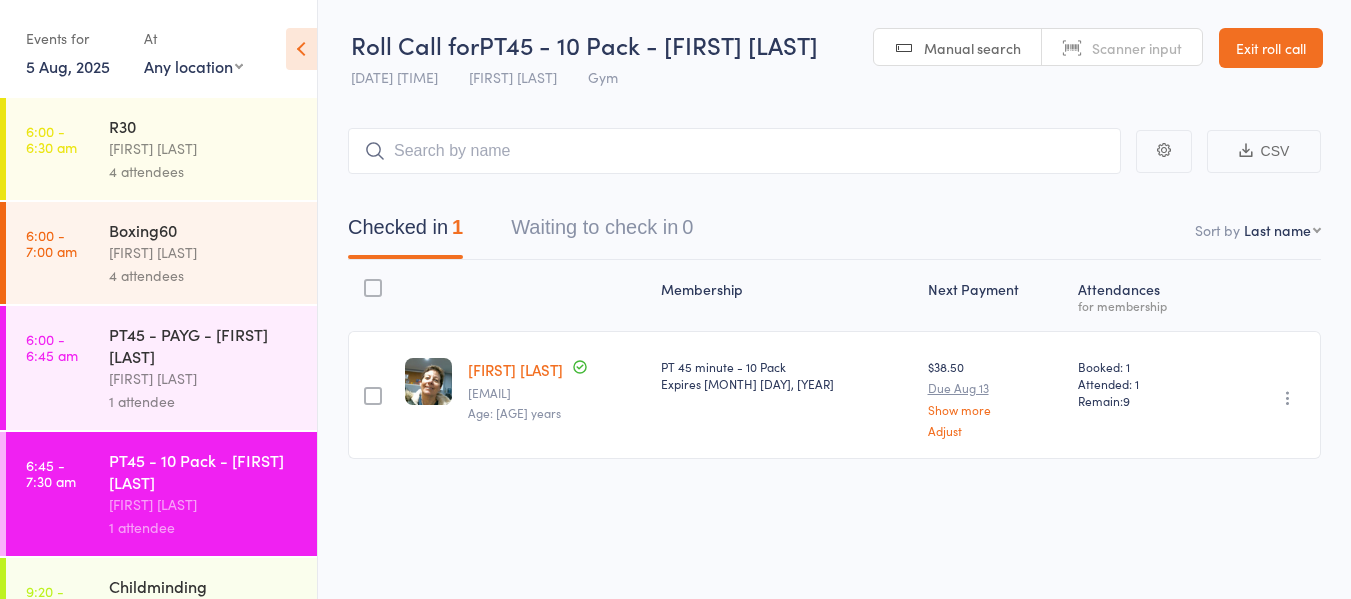 click on "Exit roll call" at bounding box center [1271, 48] 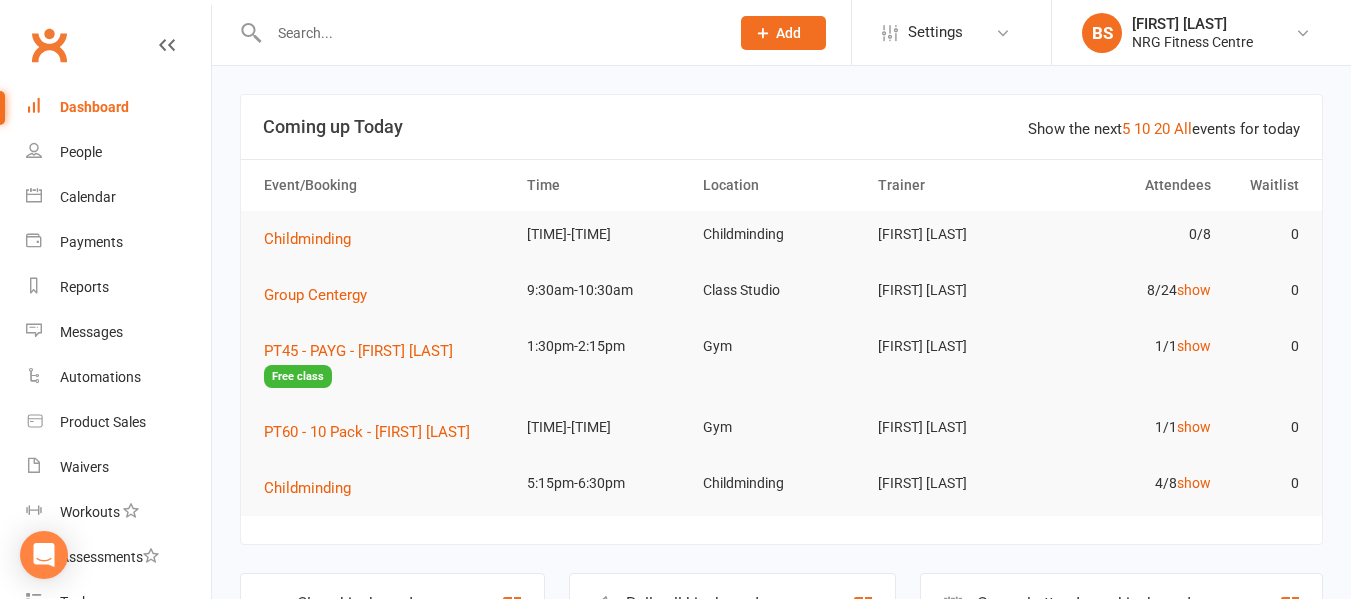 scroll, scrollTop: 0, scrollLeft: 0, axis: both 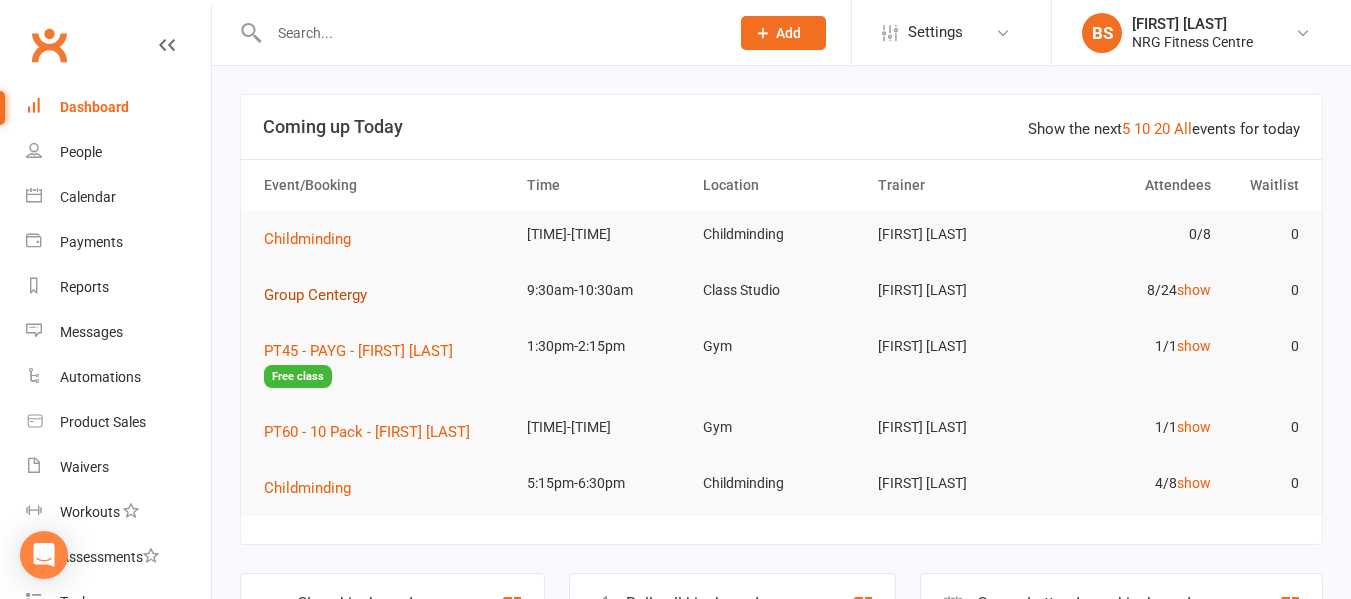 click on "Group Centergy" at bounding box center (315, 295) 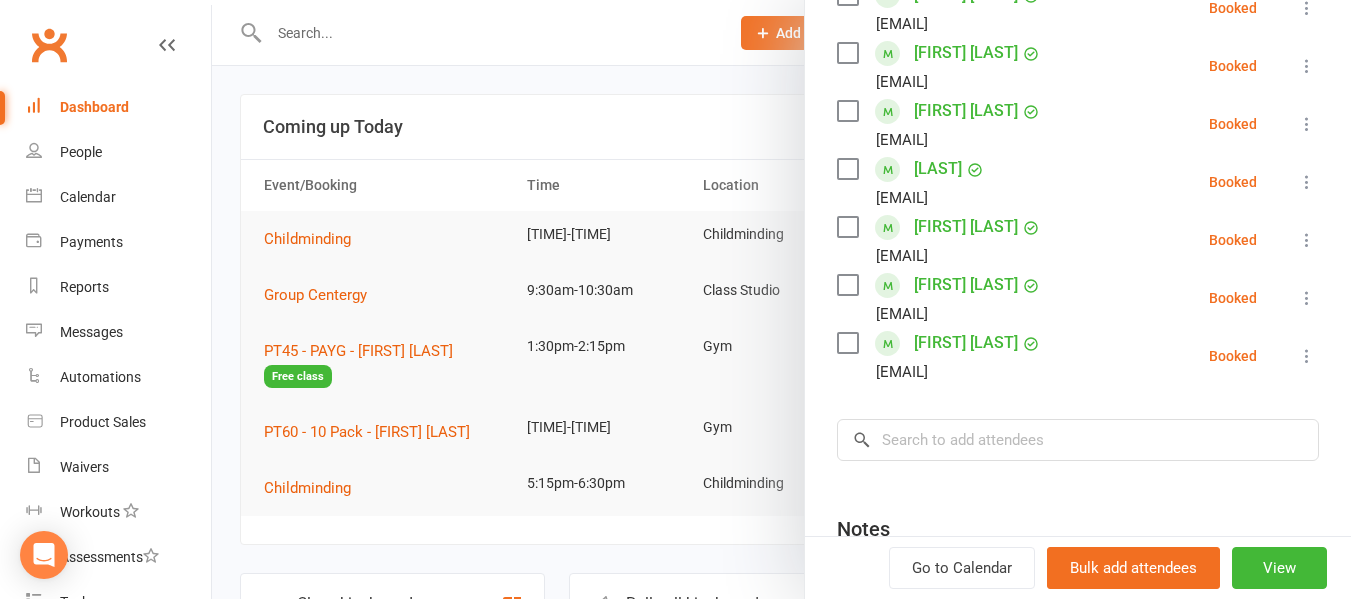 scroll, scrollTop: 500, scrollLeft: 0, axis: vertical 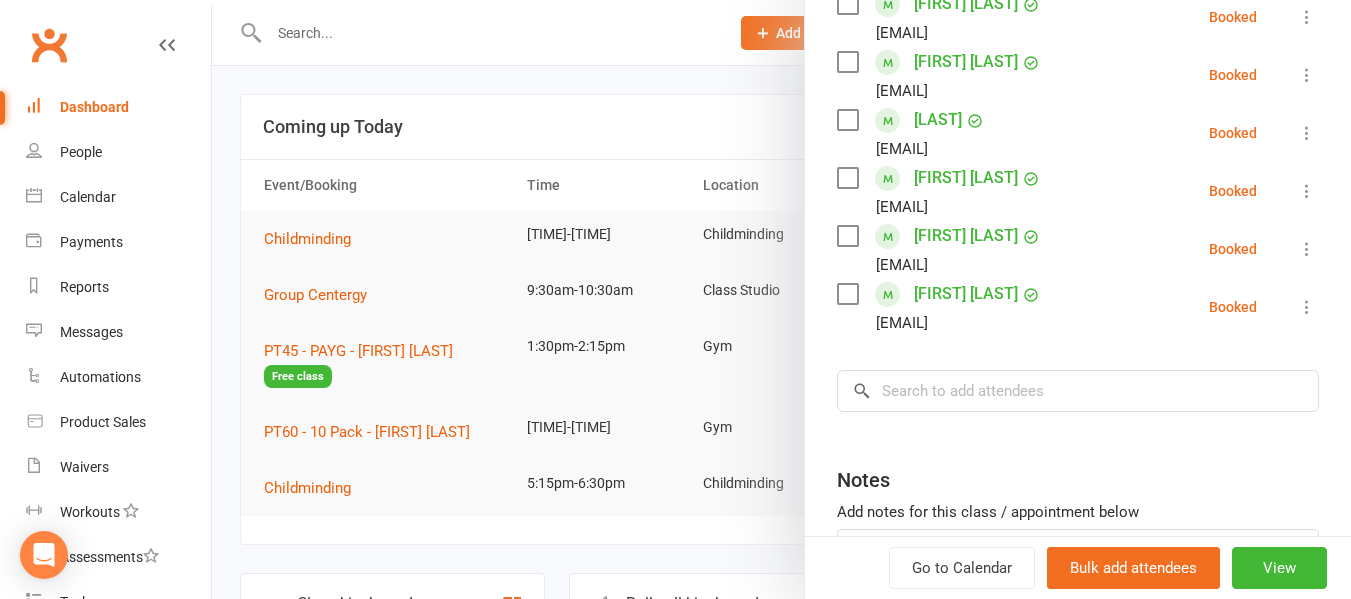 click at bounding box center (781, 299) 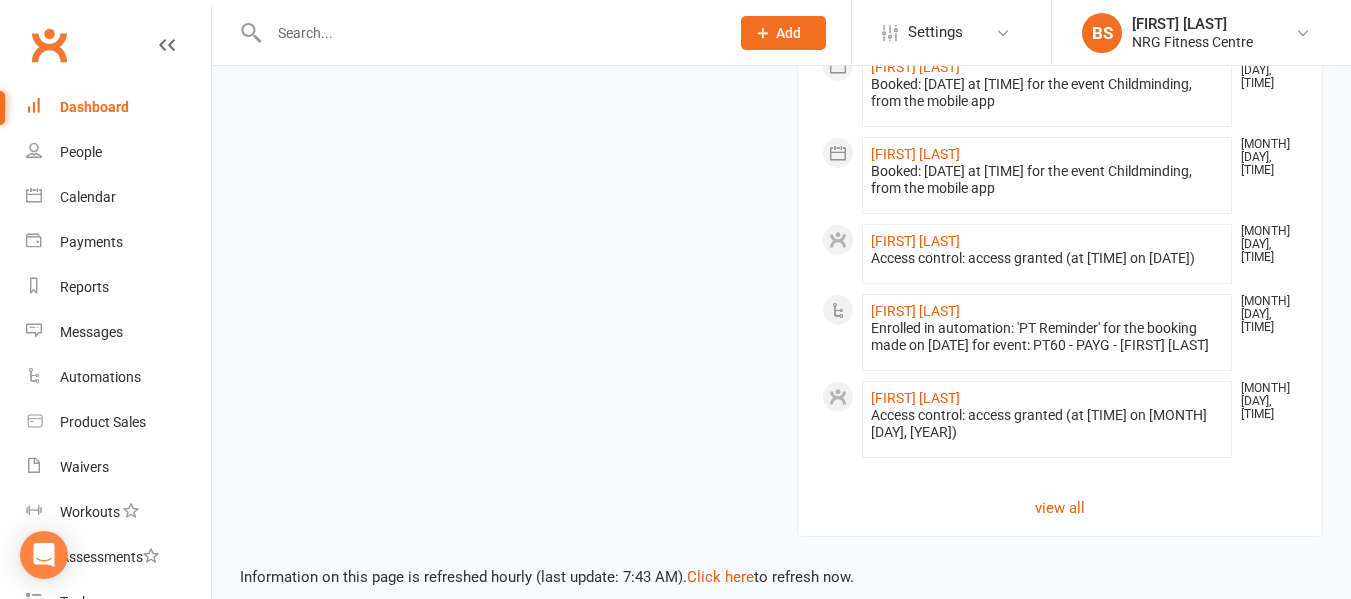 scroll, scrollTop: 2087, scrollLeft: 0, axis: vertical 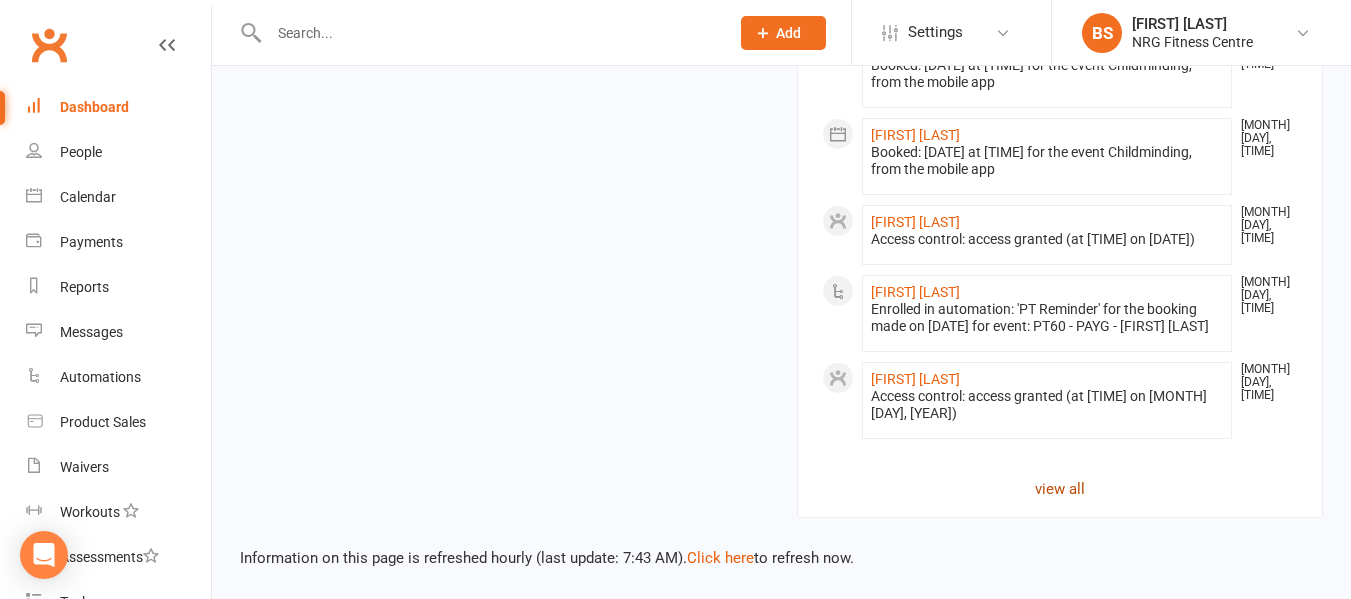 click on "view all" 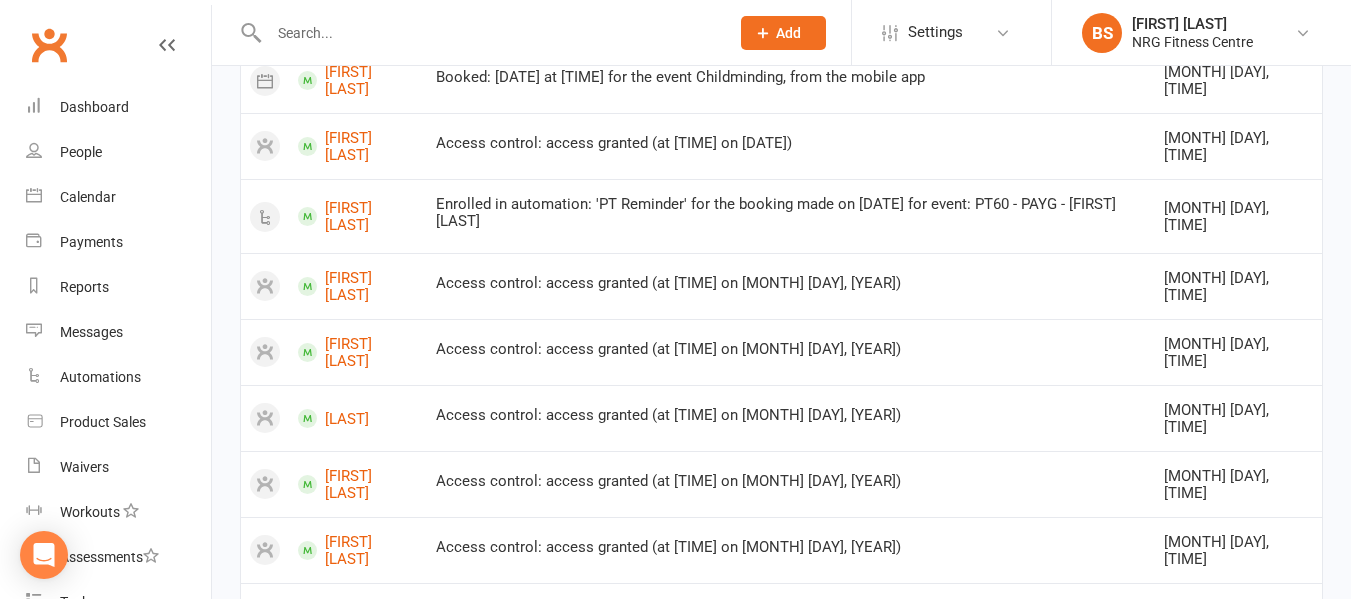 scroll, scrollTop: 1300, scrollLeft: 0, axis: vertical 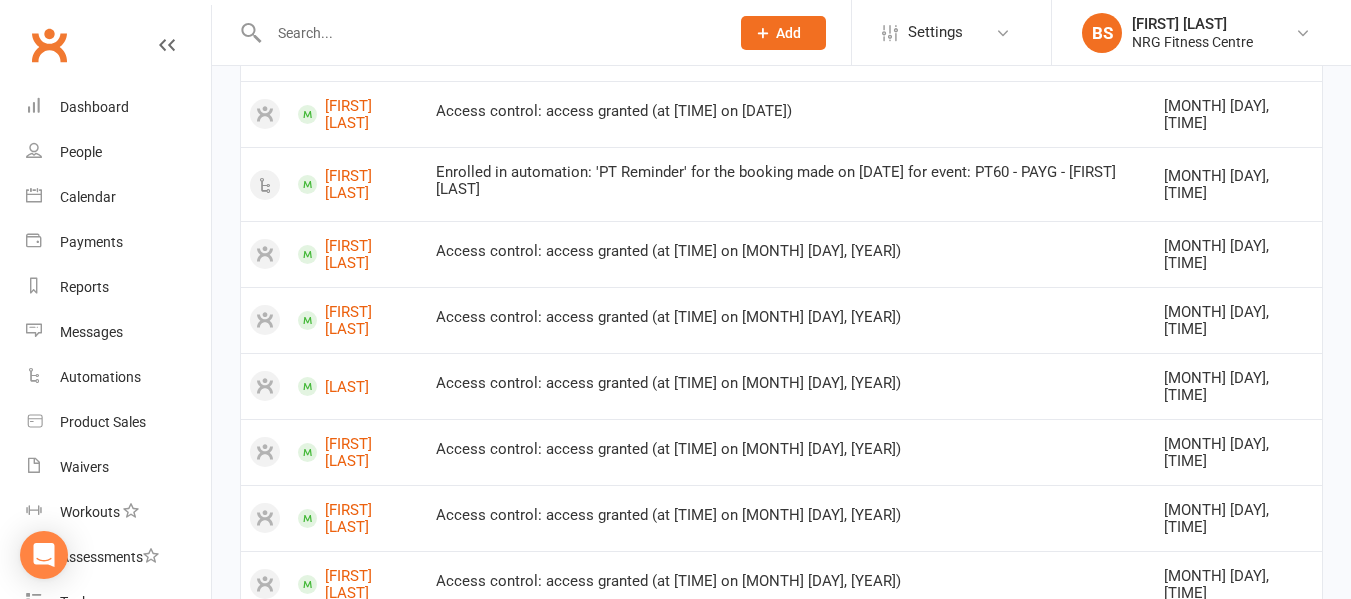 click at bounding box center (489, 33) 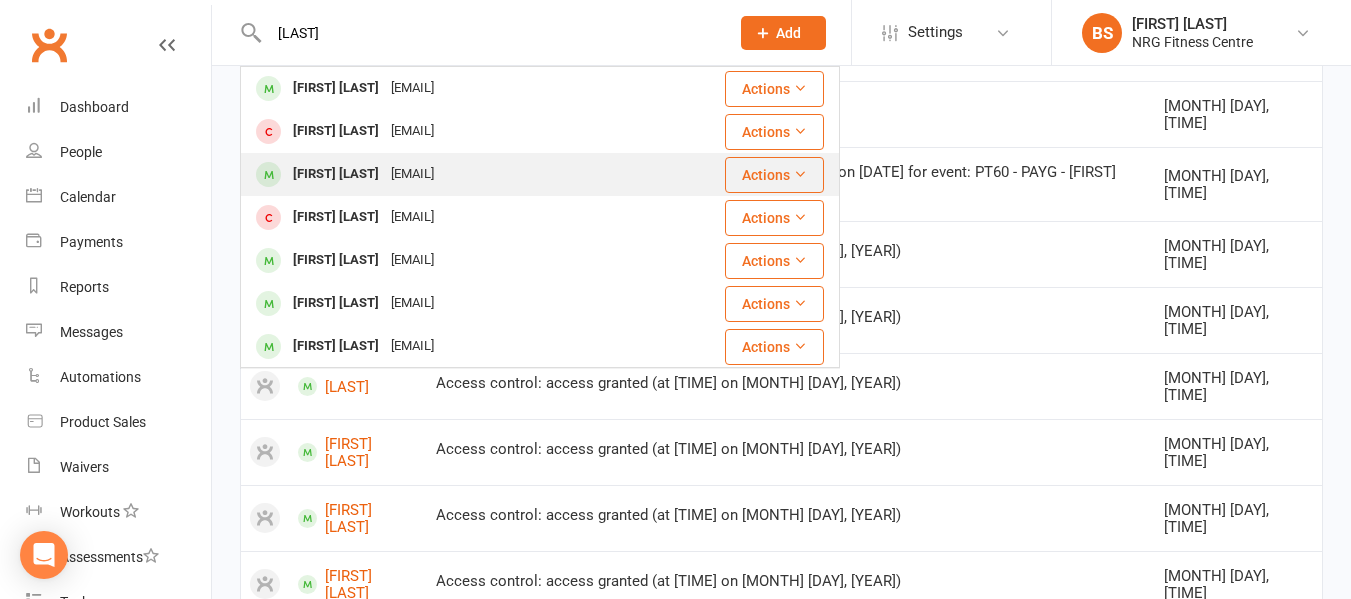 scroll, scrollTop: 44, scrollLeft: 0, axis: vertical 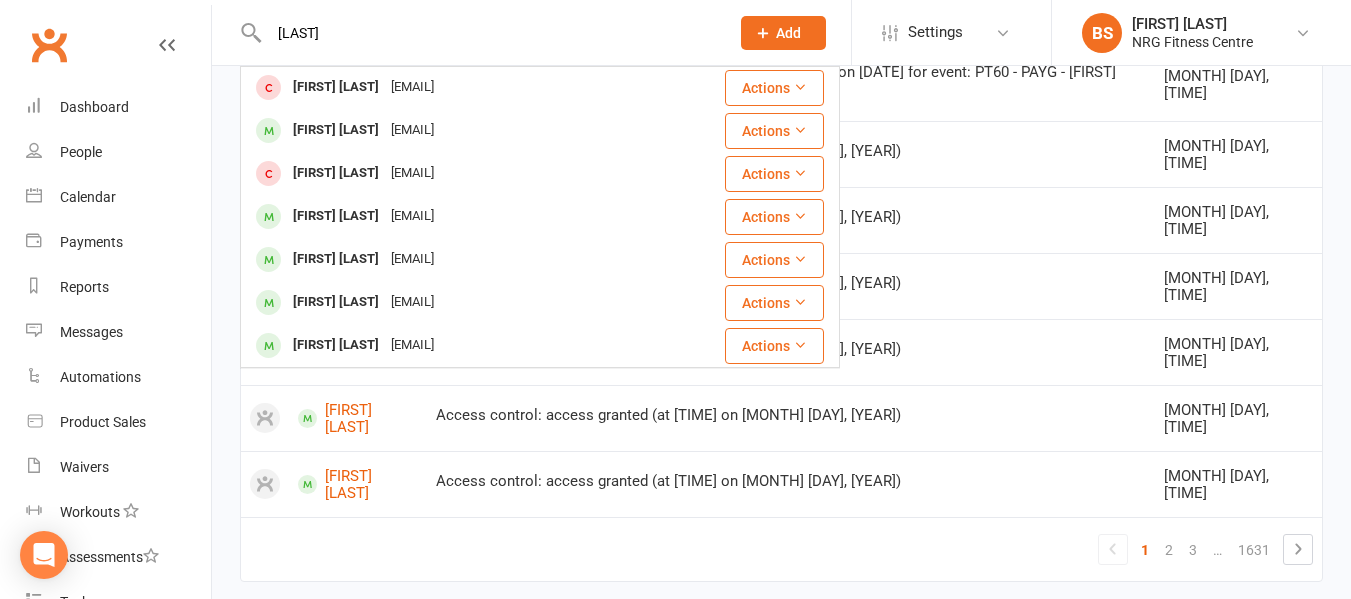 click on "[LAST]" at bounding box center (489, 33) 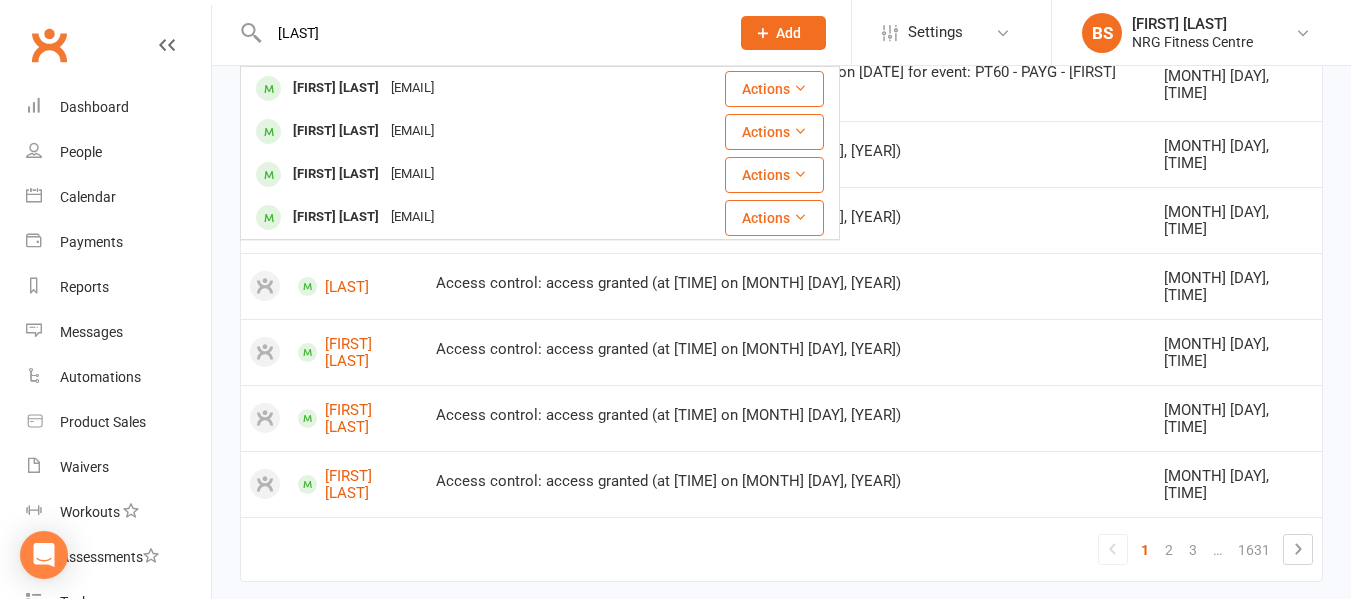 scroll, scrollTop: 0, scrollLeft: 0, axis: both 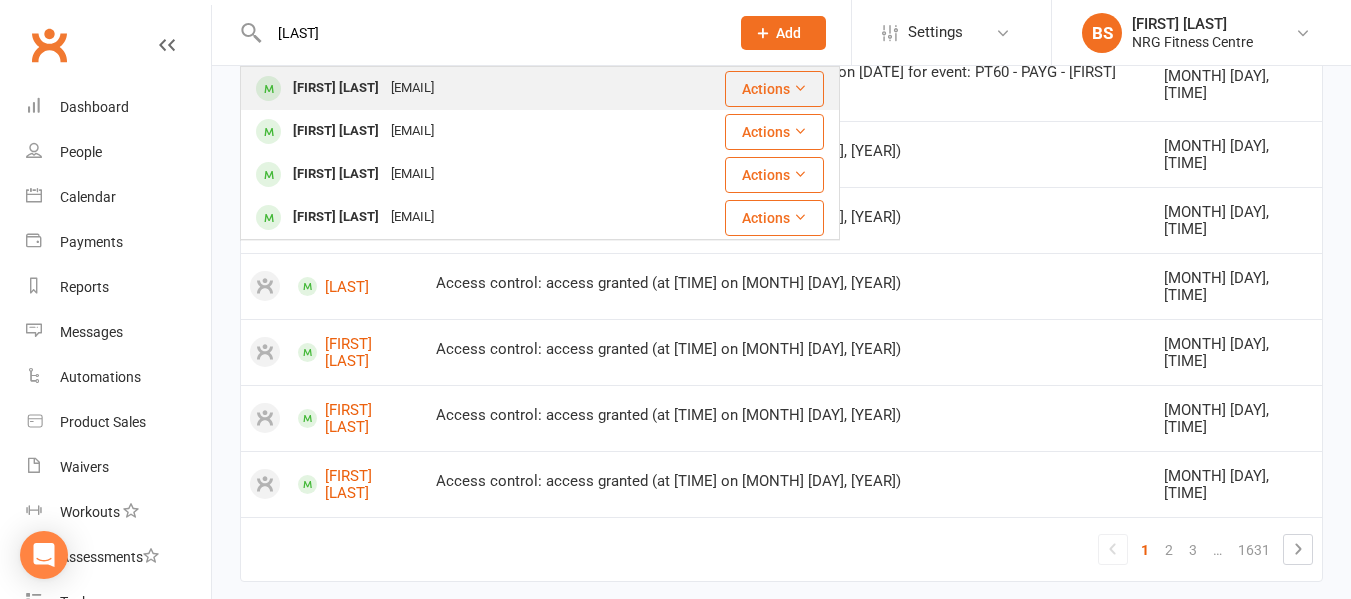 type on "[LAST]" 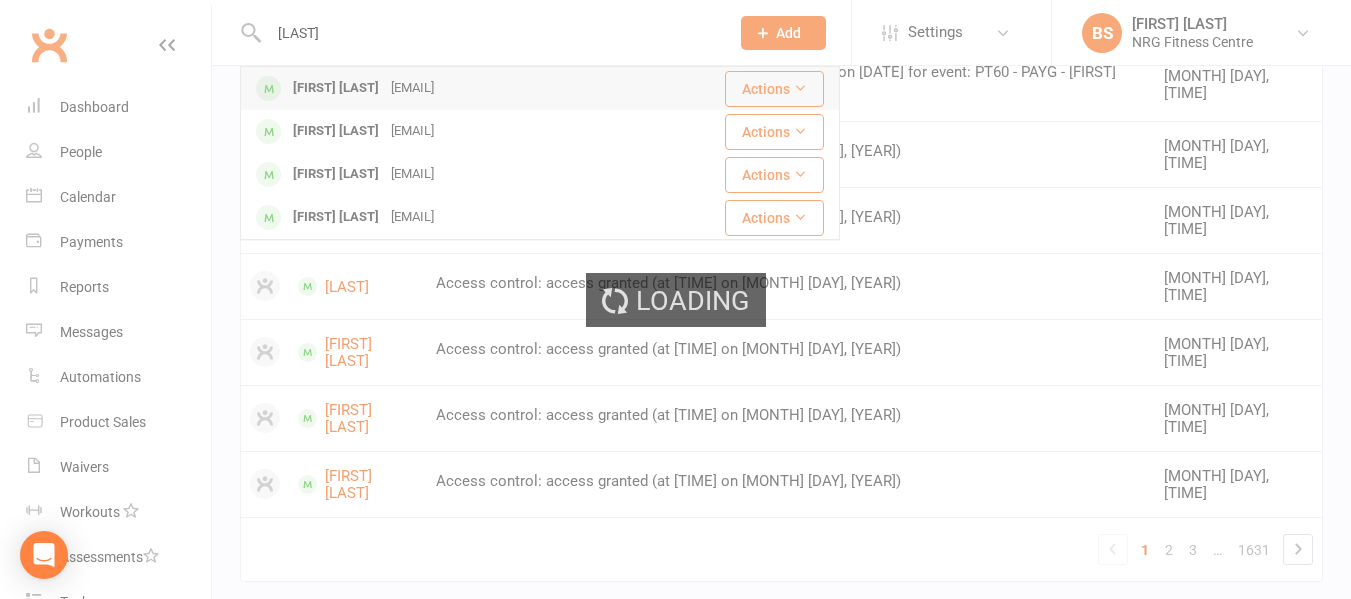 type 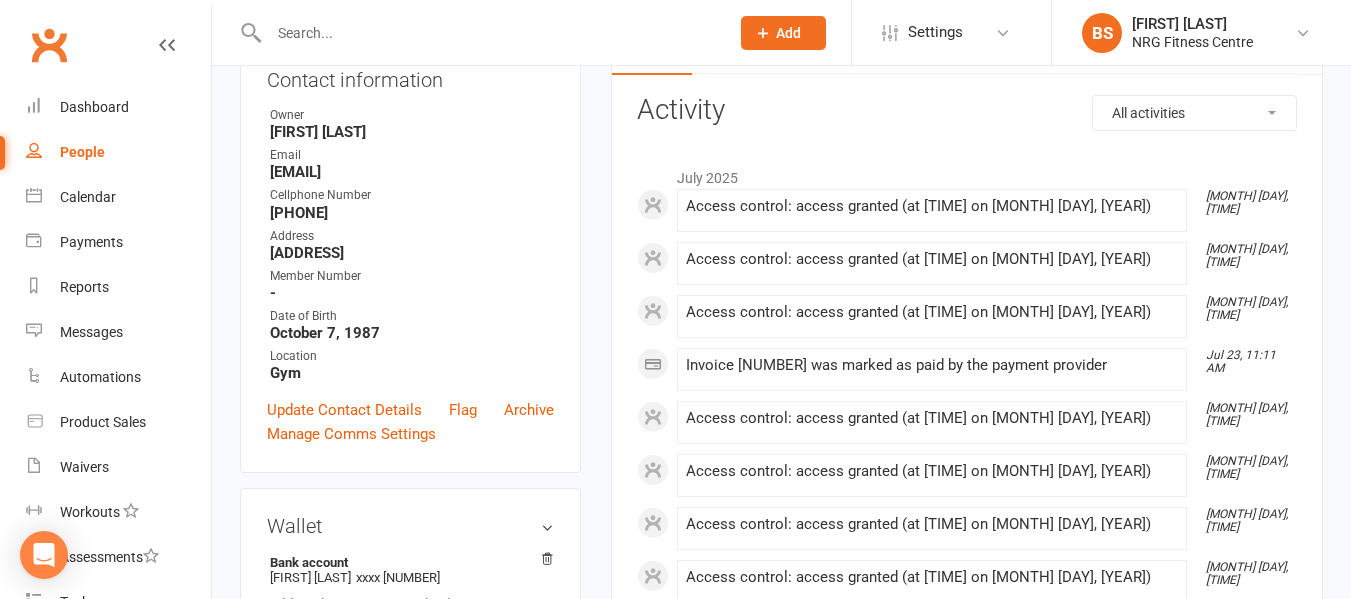 scroll, scrollTop: 0, scrollLeft: 0, axis: both 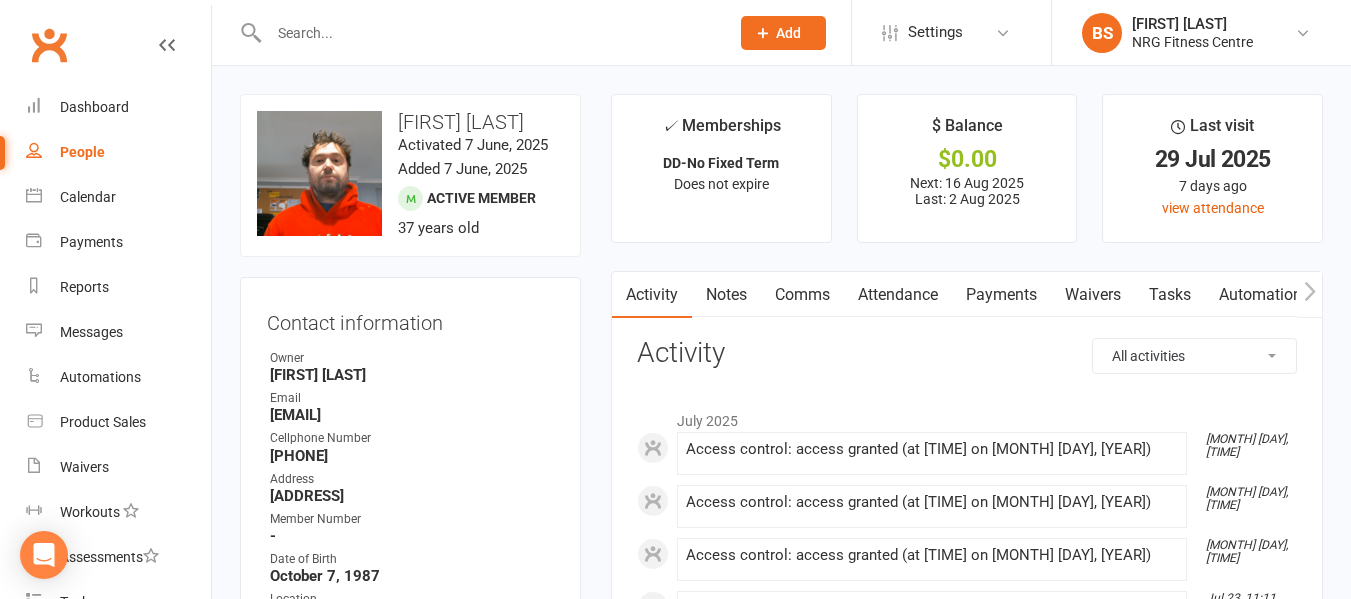 click on "Attendance" at bounding box center [898, 295] 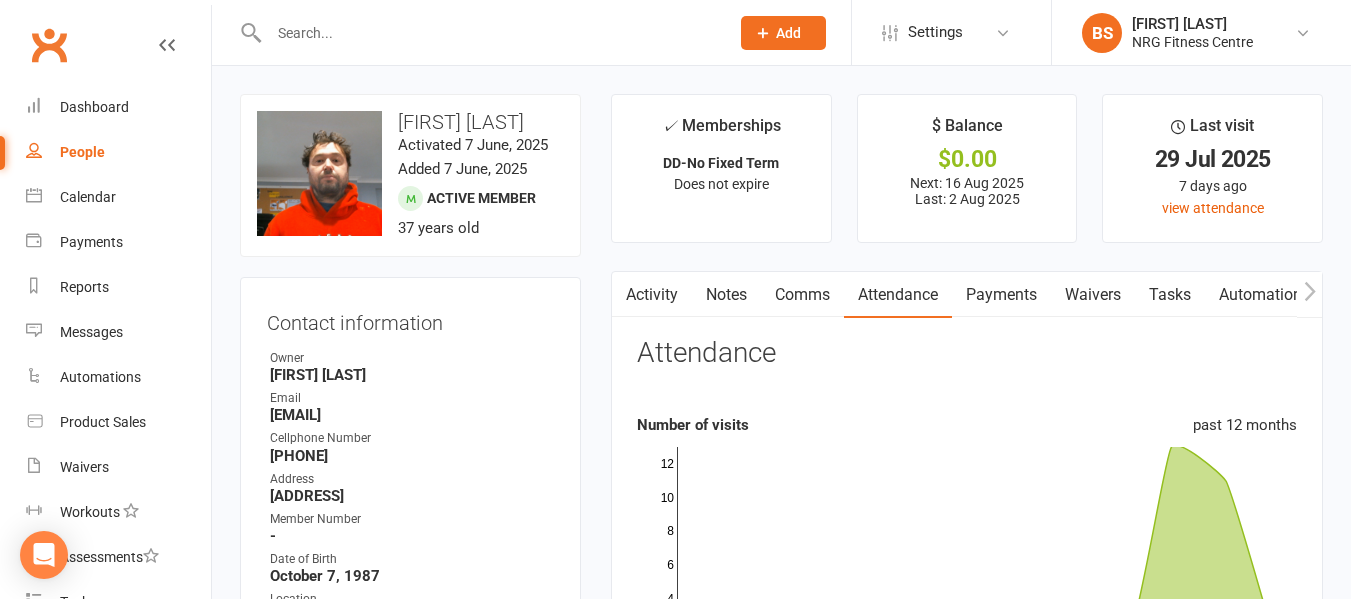 click on "Payments" at bounding box center (1001, 295) 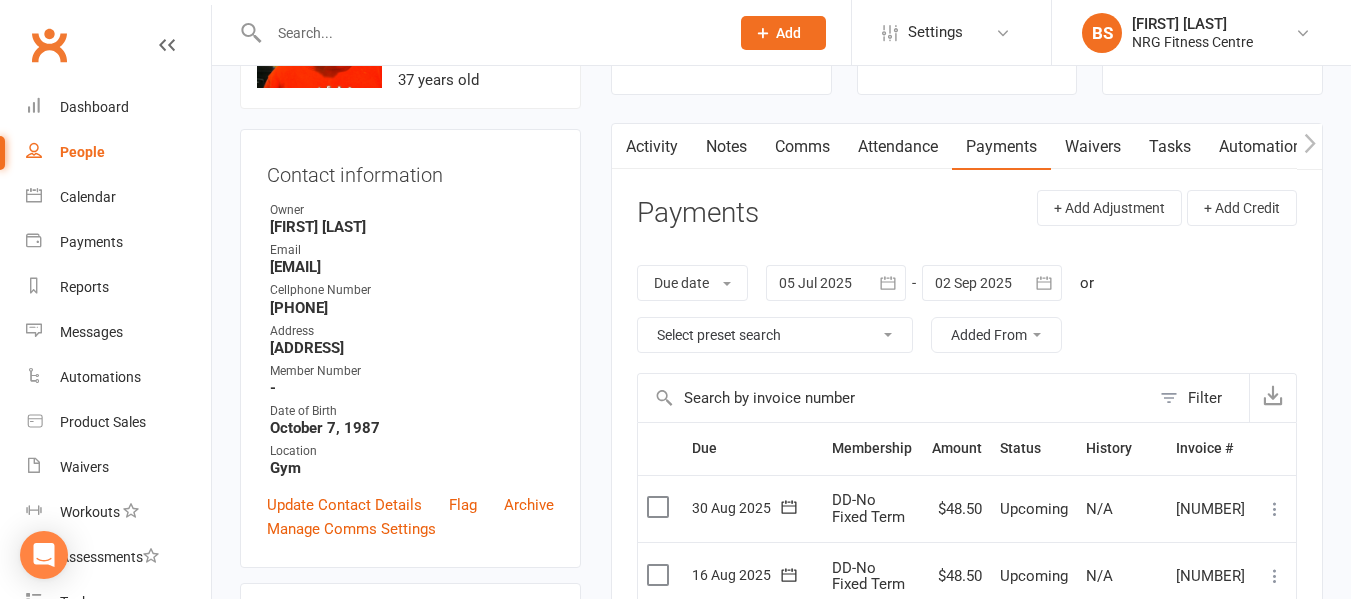 scroll, scrollTop: 0, scrollLeft: 0, axis: both 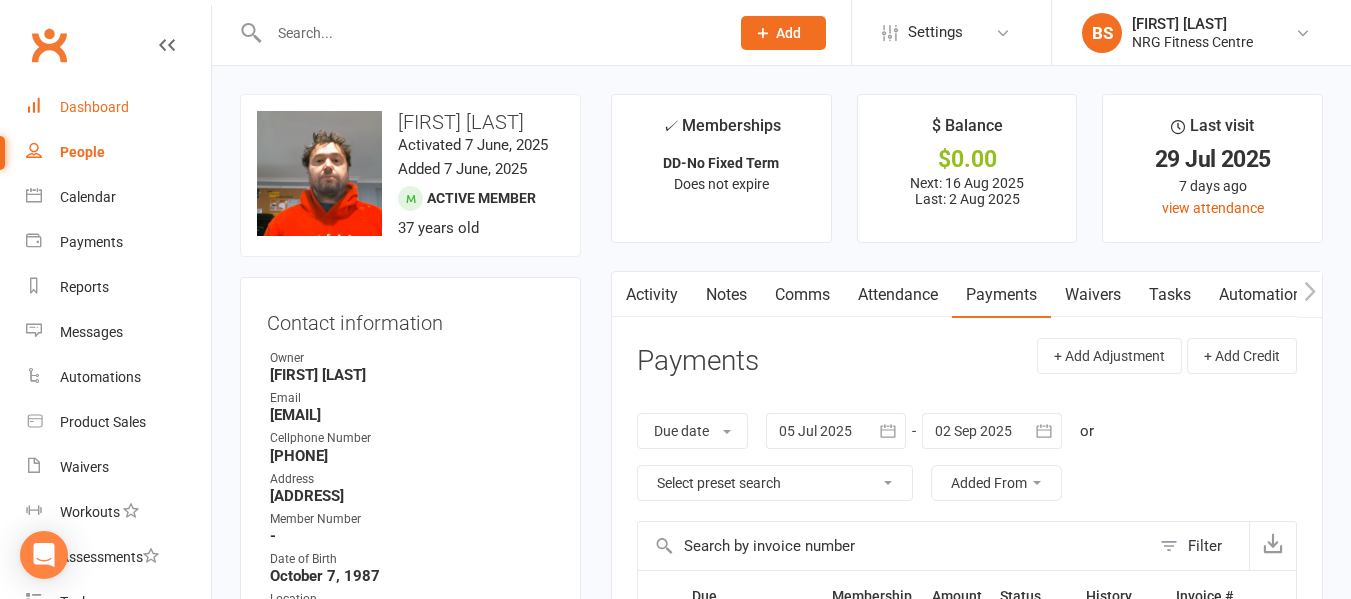 click on "Dashboard" at bounding box center [94, 107] 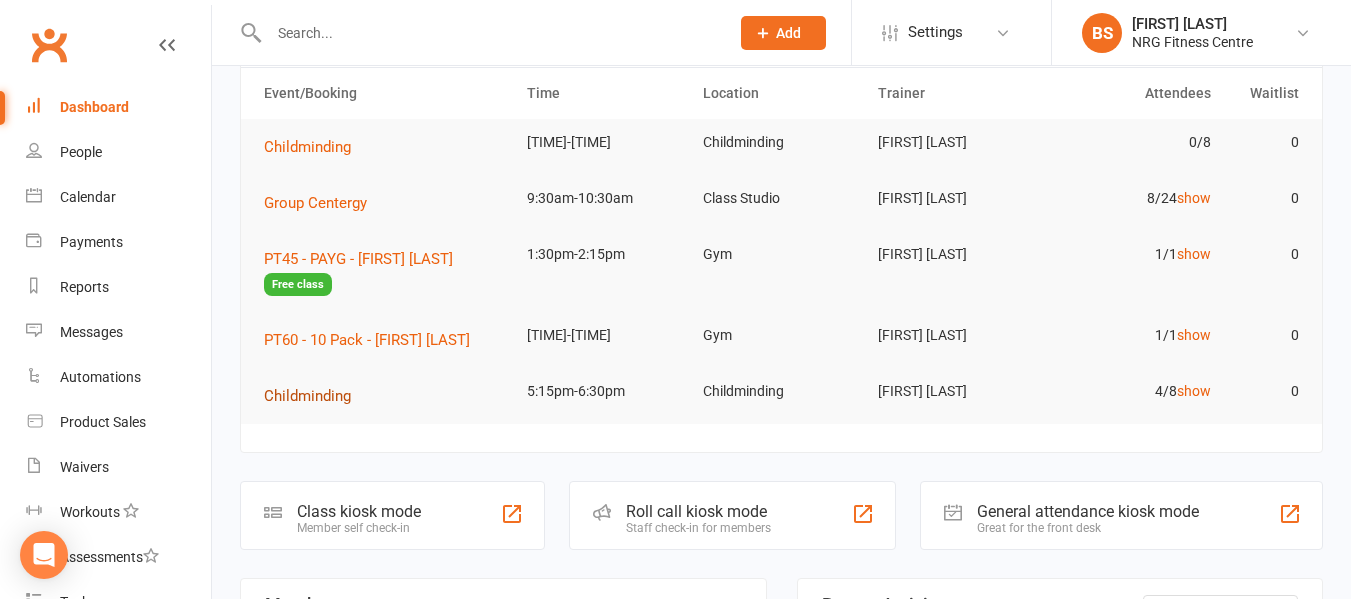 scroll, scrollTop: 0, scrollLeft: 0, axis: both 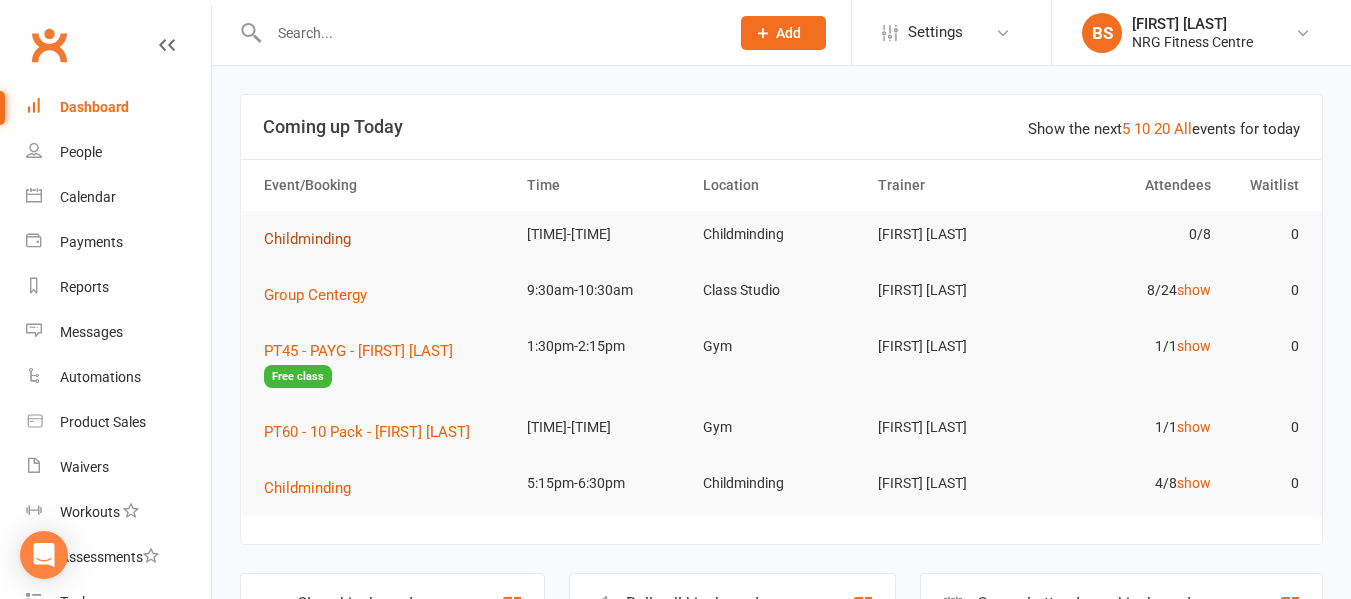 click on "Childminding" at bounding box center [307, 239] 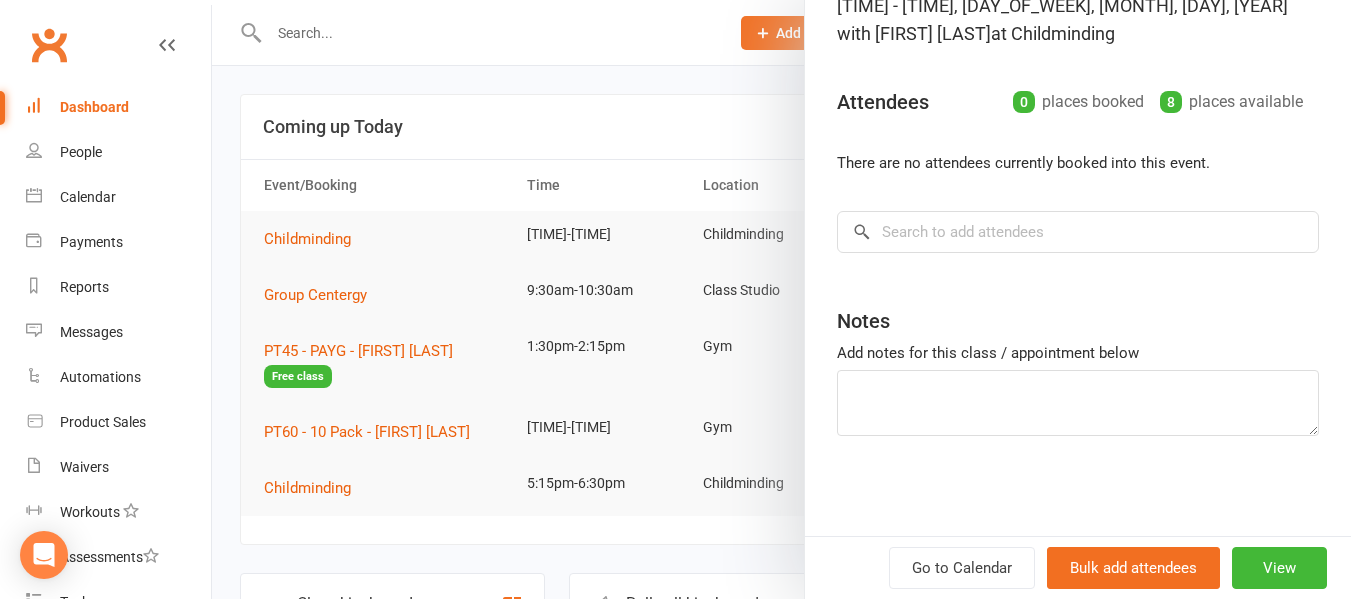 scroll, scrollTop: 0, scrollLeft: 0, axis: both 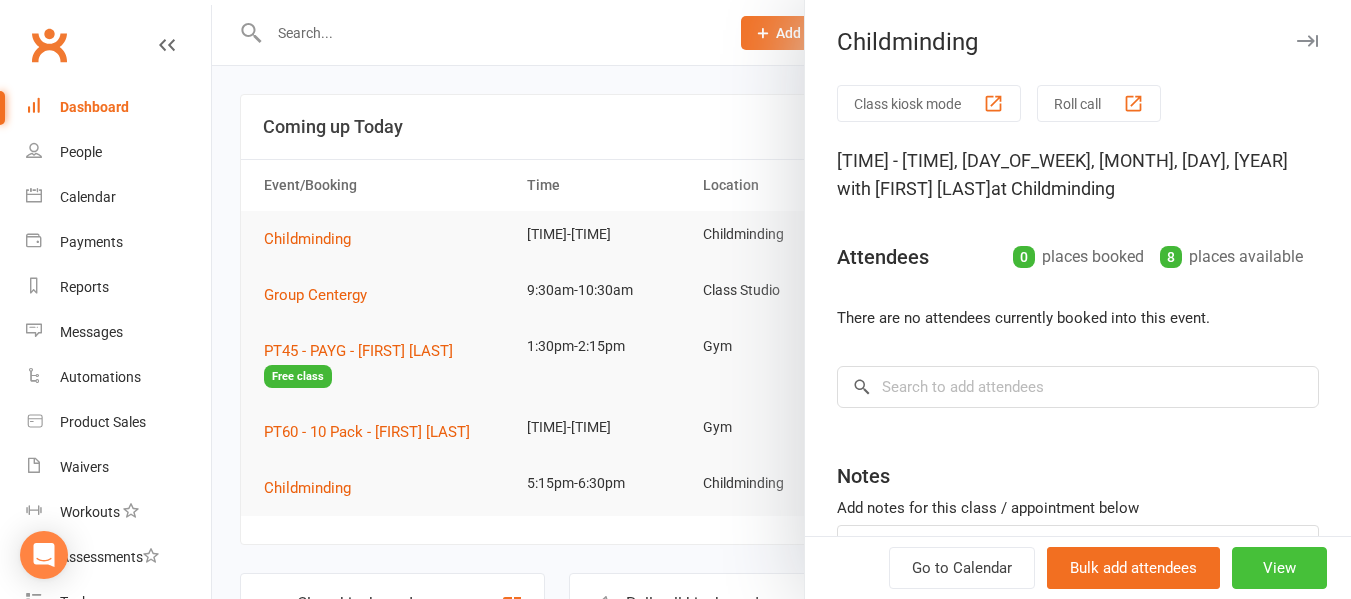 click on "View" at bounding box center [1279, 568] 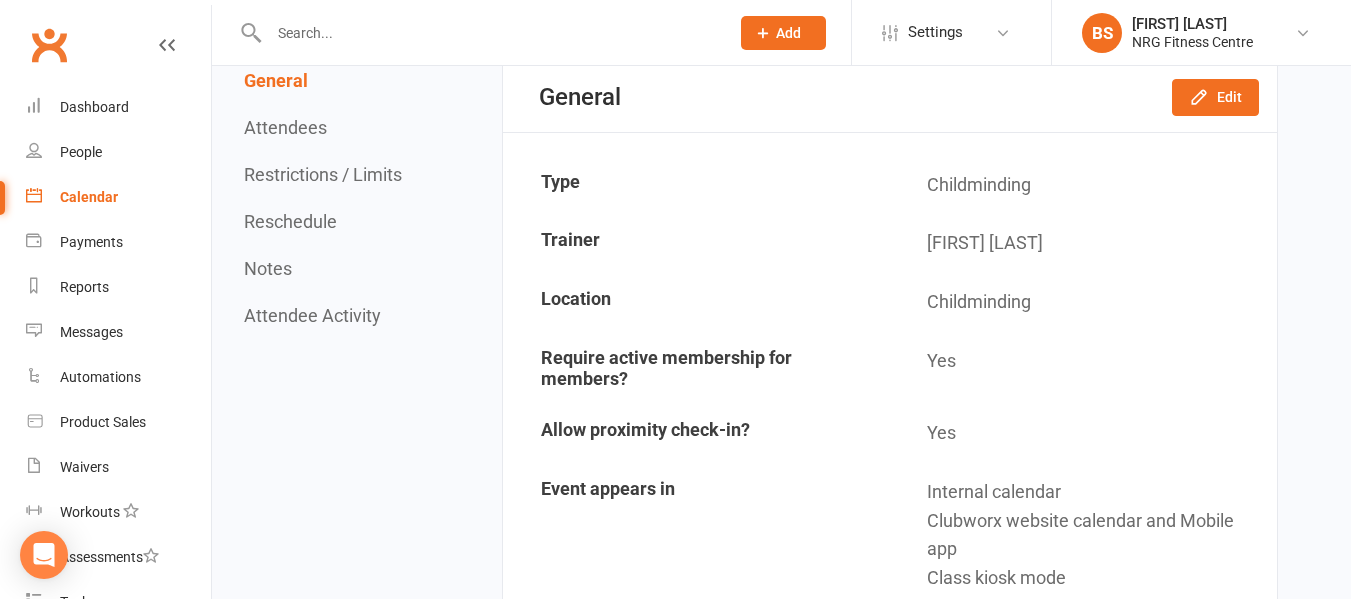 scroll, scrollTop: 0, scrollLeft: 0, axis: both 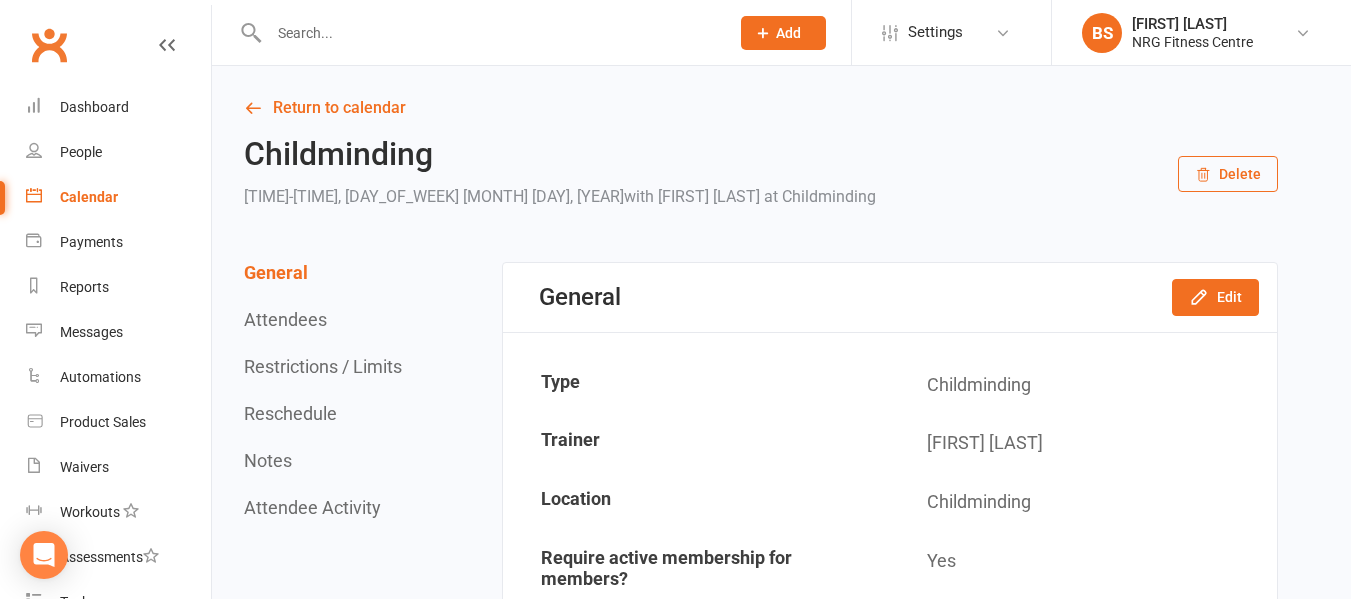 click on "Delete" at bounding box center [1228, 174] 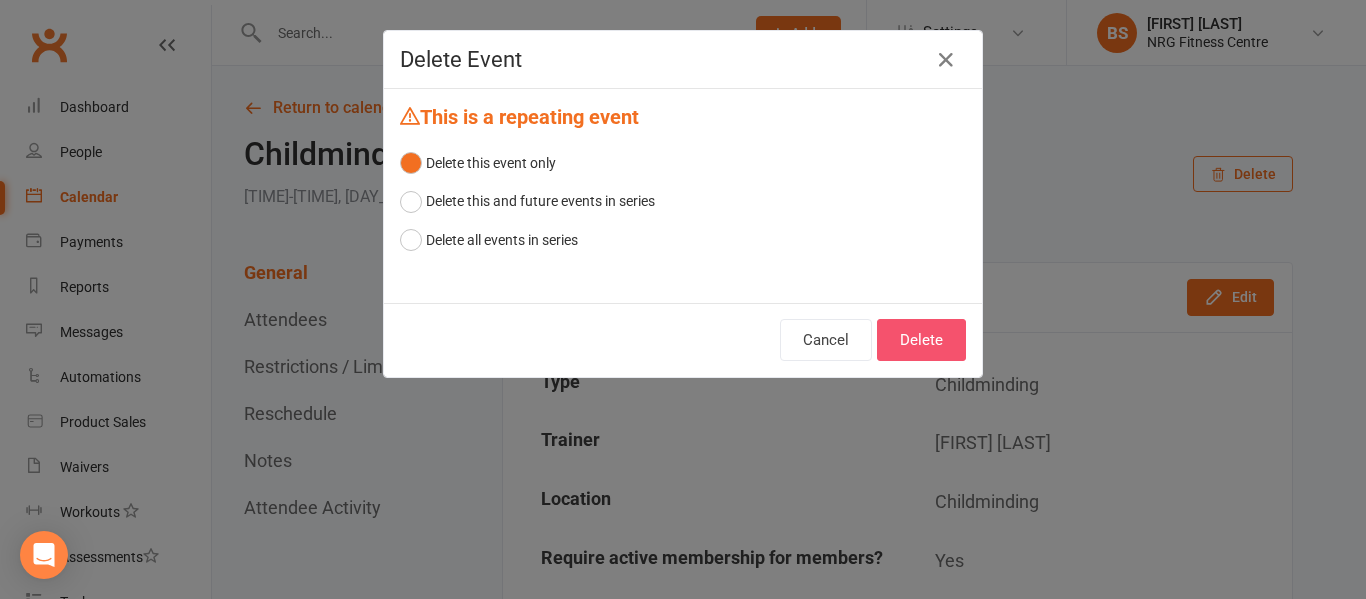 click on "Delete" at bounding box center [921, 340] 